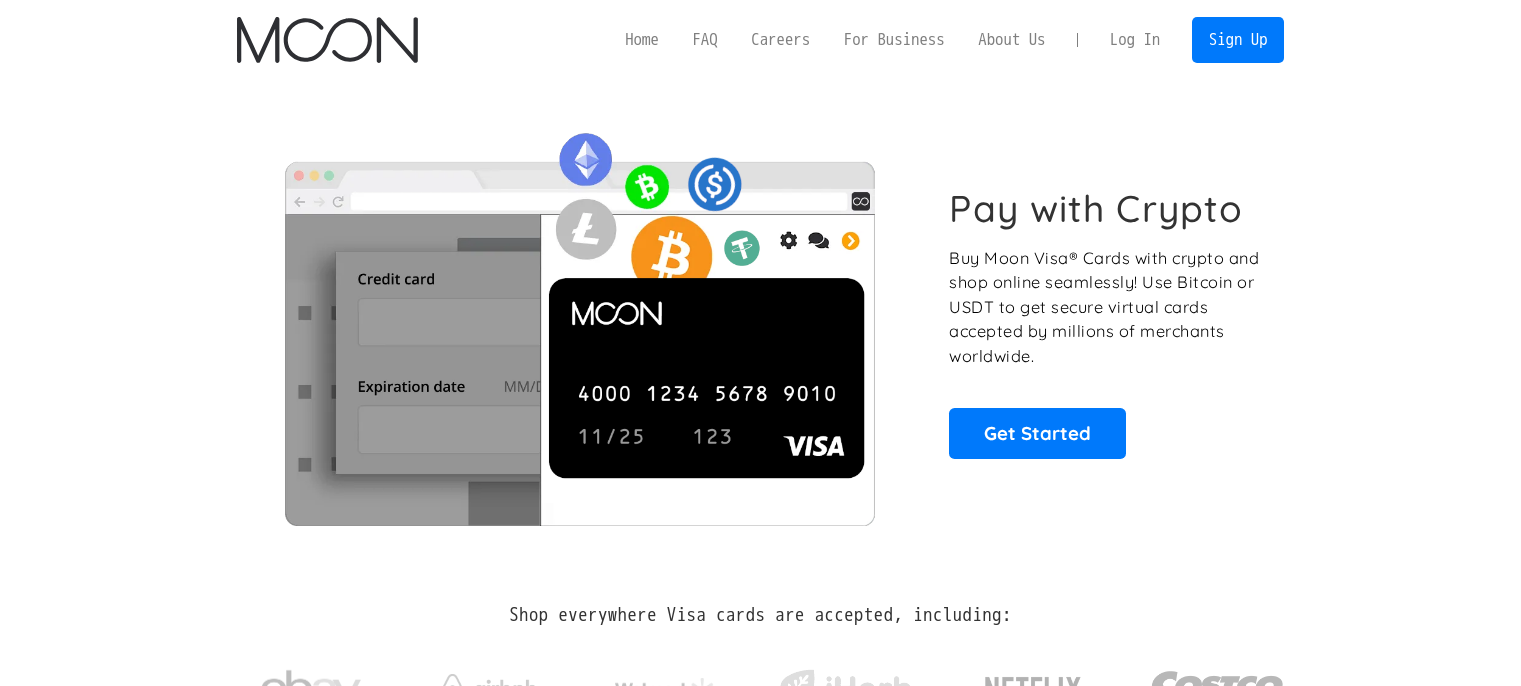 scroll, scrollTop: 0, scrollLeft: 0, axis: both 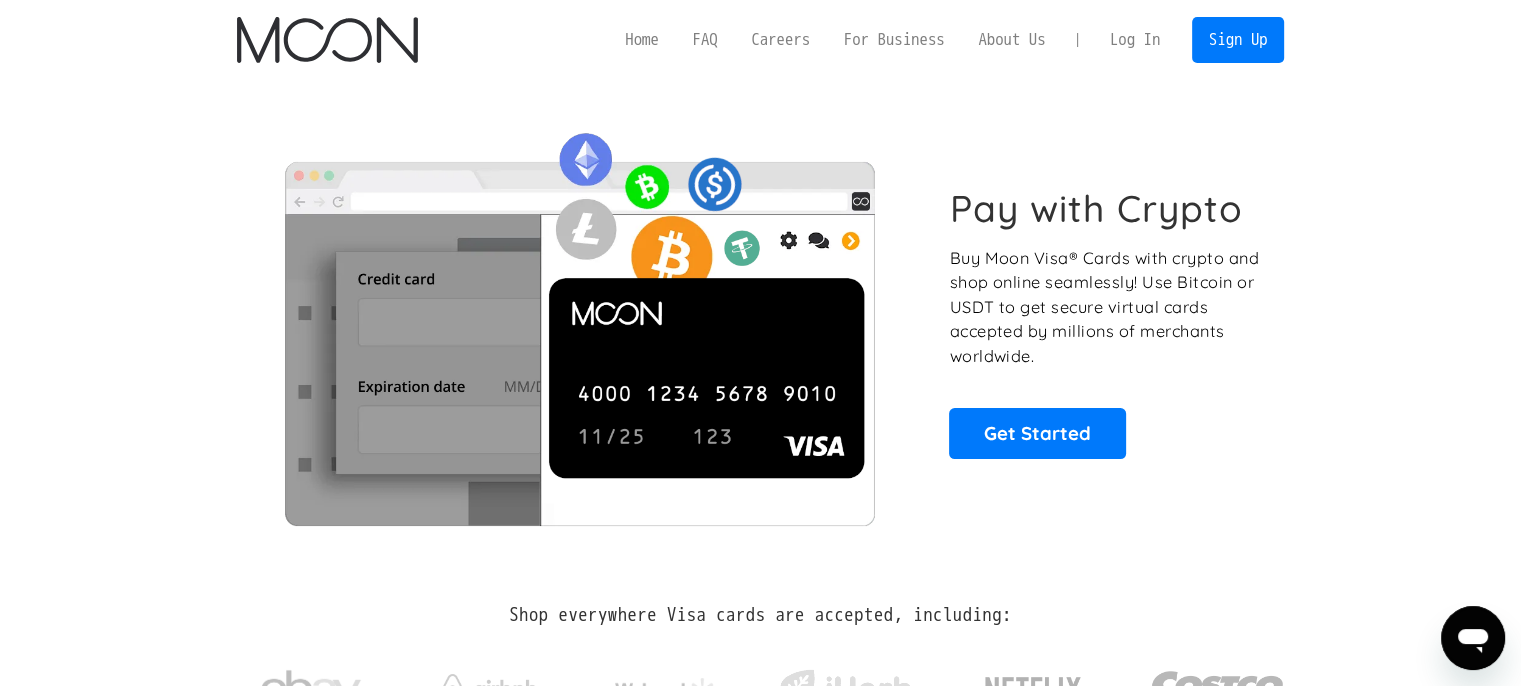 click on "Log In" at bounding box center (1135, 40) 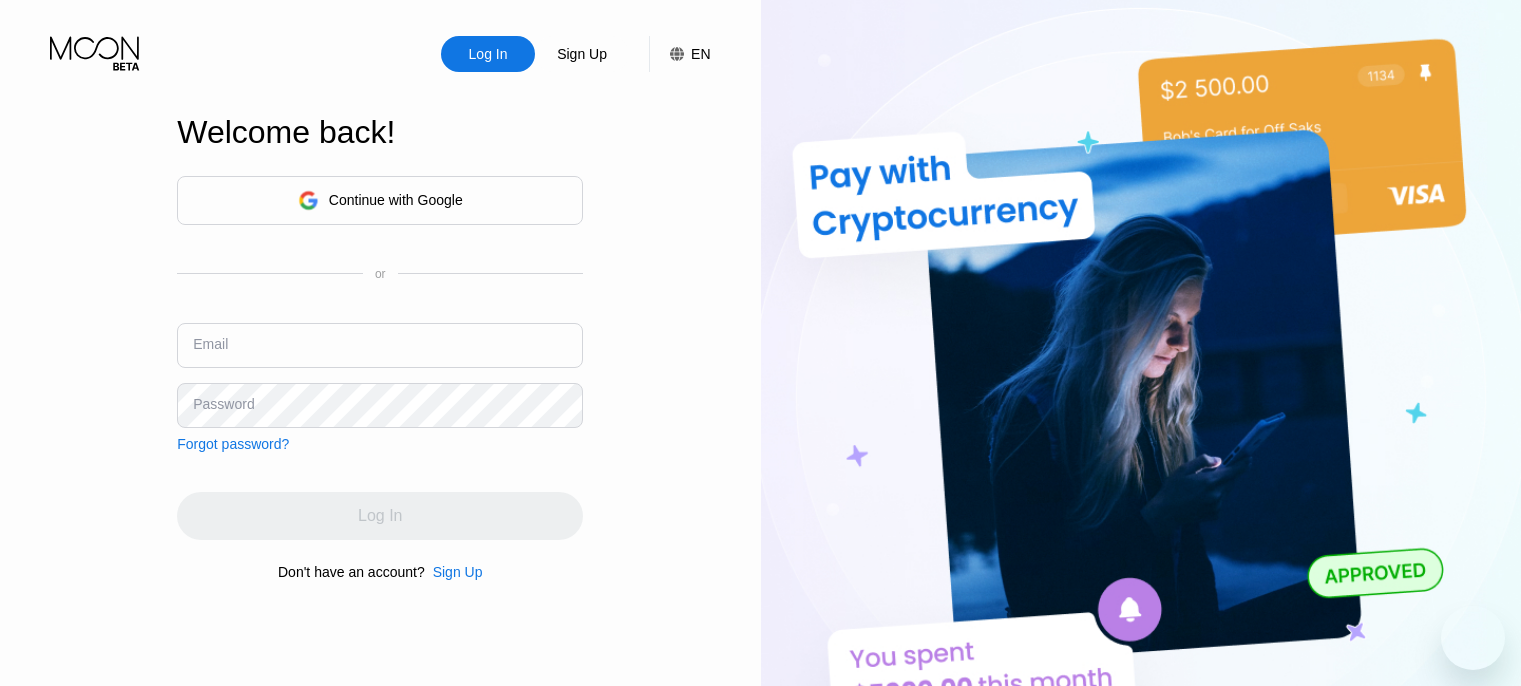 scroll, scrollTop: 0, scrollLeft: 0, axis: both 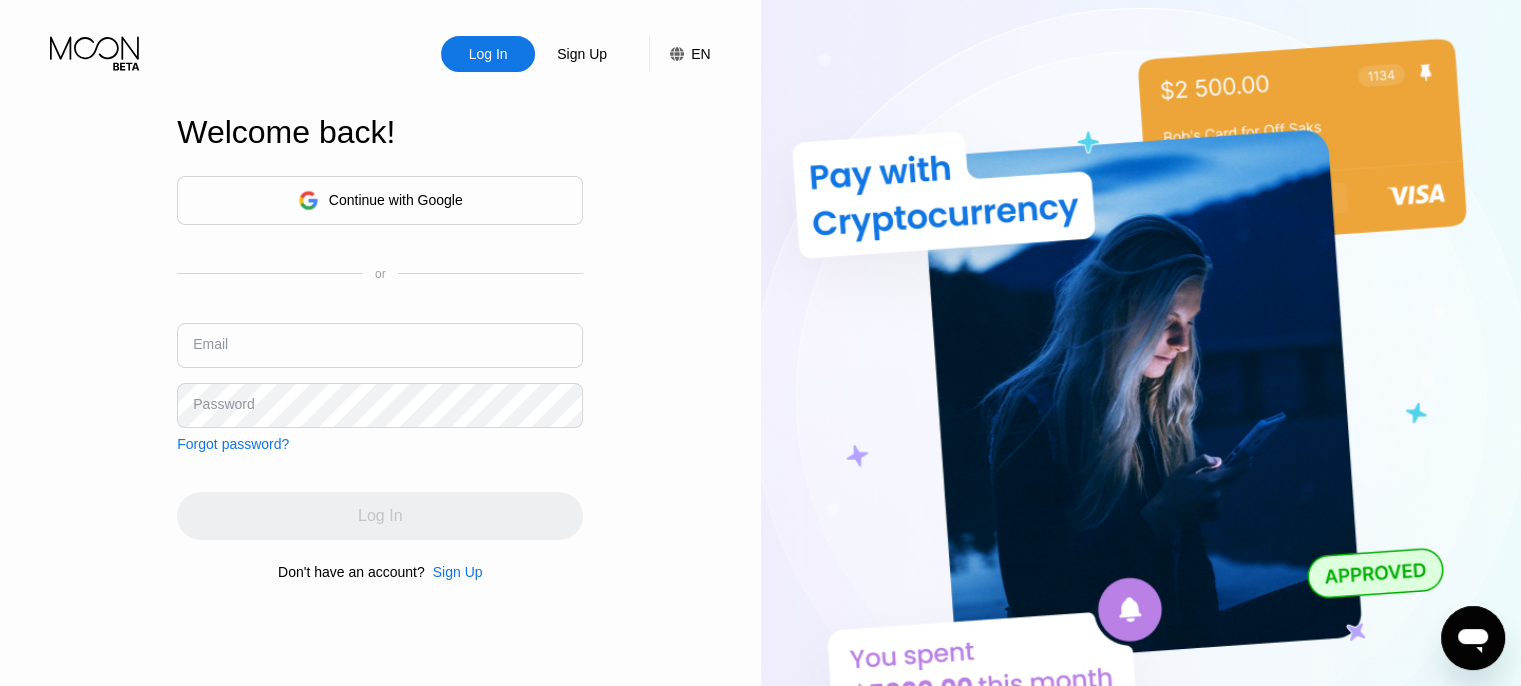 click at bounding box center [380, 345] 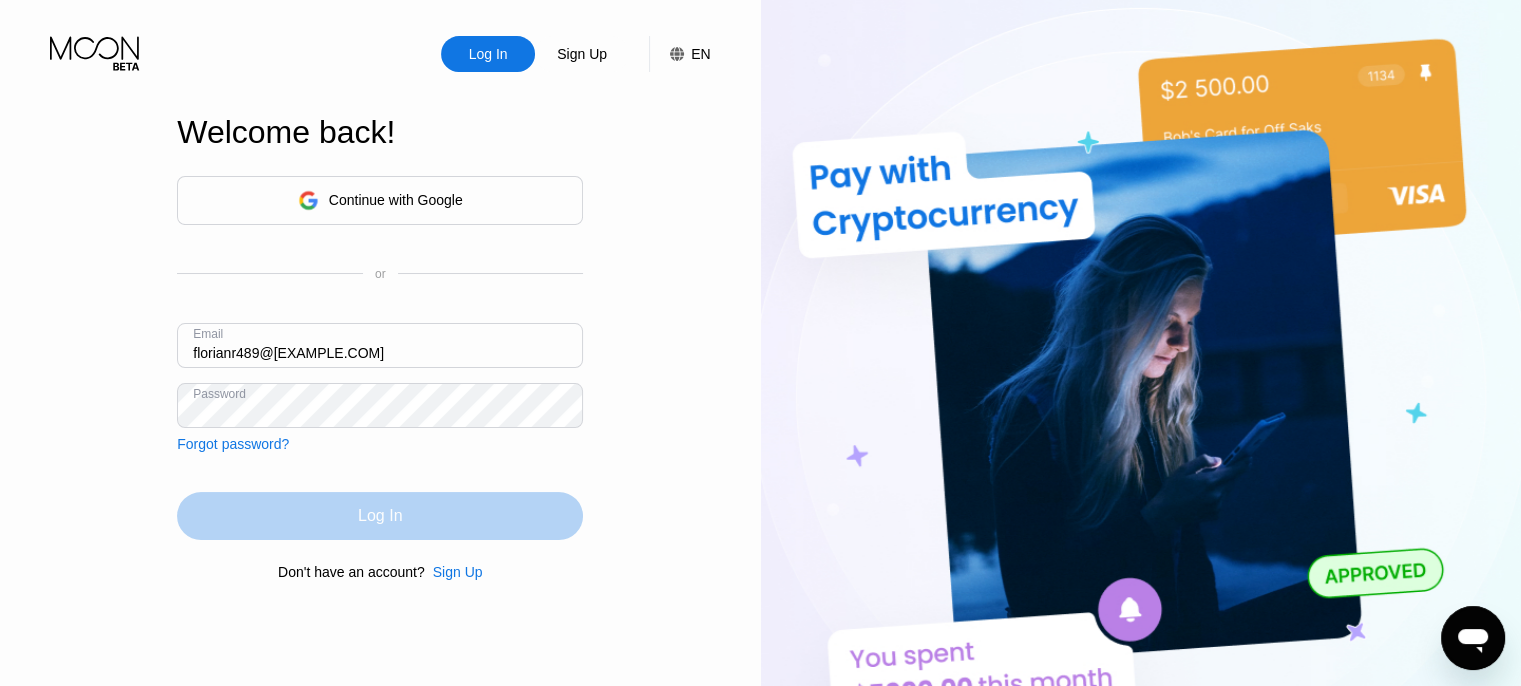 click on "Log In" at bounding box center (380, 516) 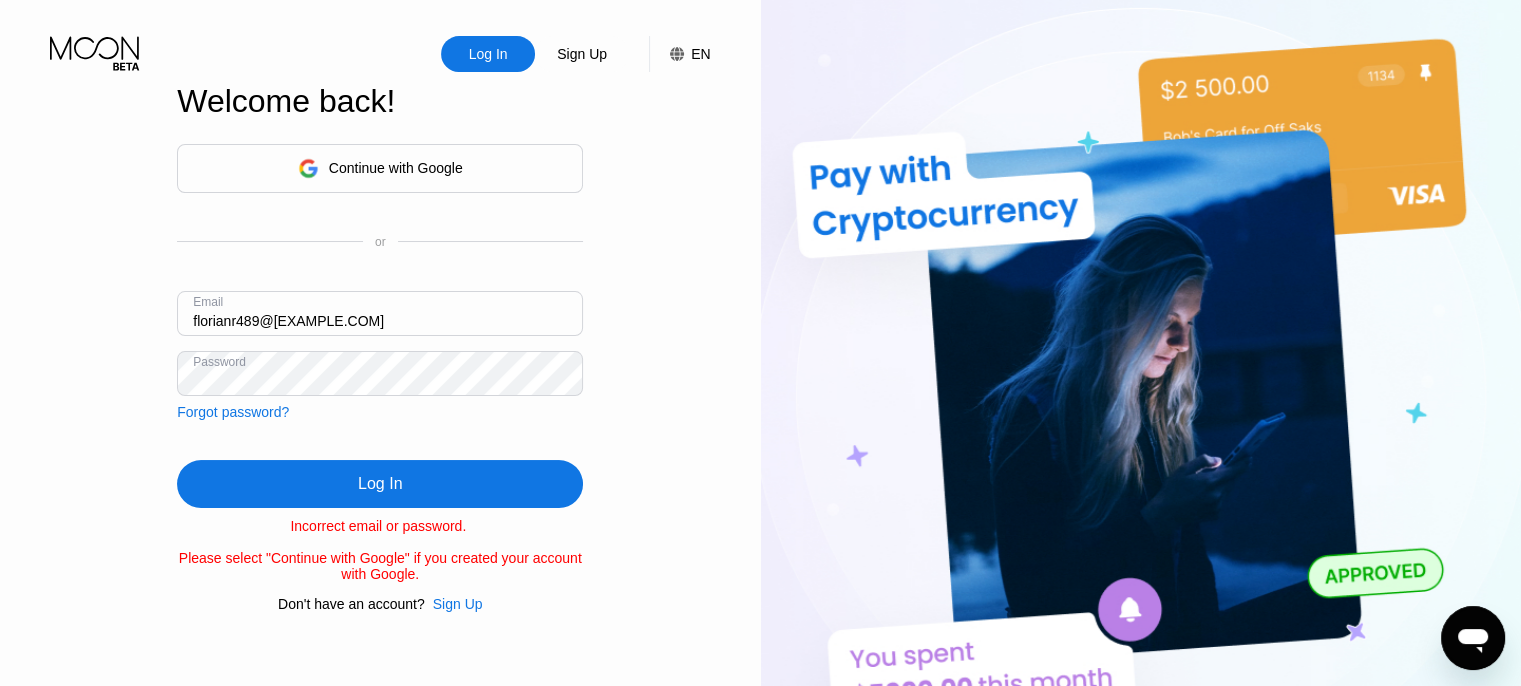 click on "florianr489@[EXAMPLE.COM]" at bounding box center [380, 313] 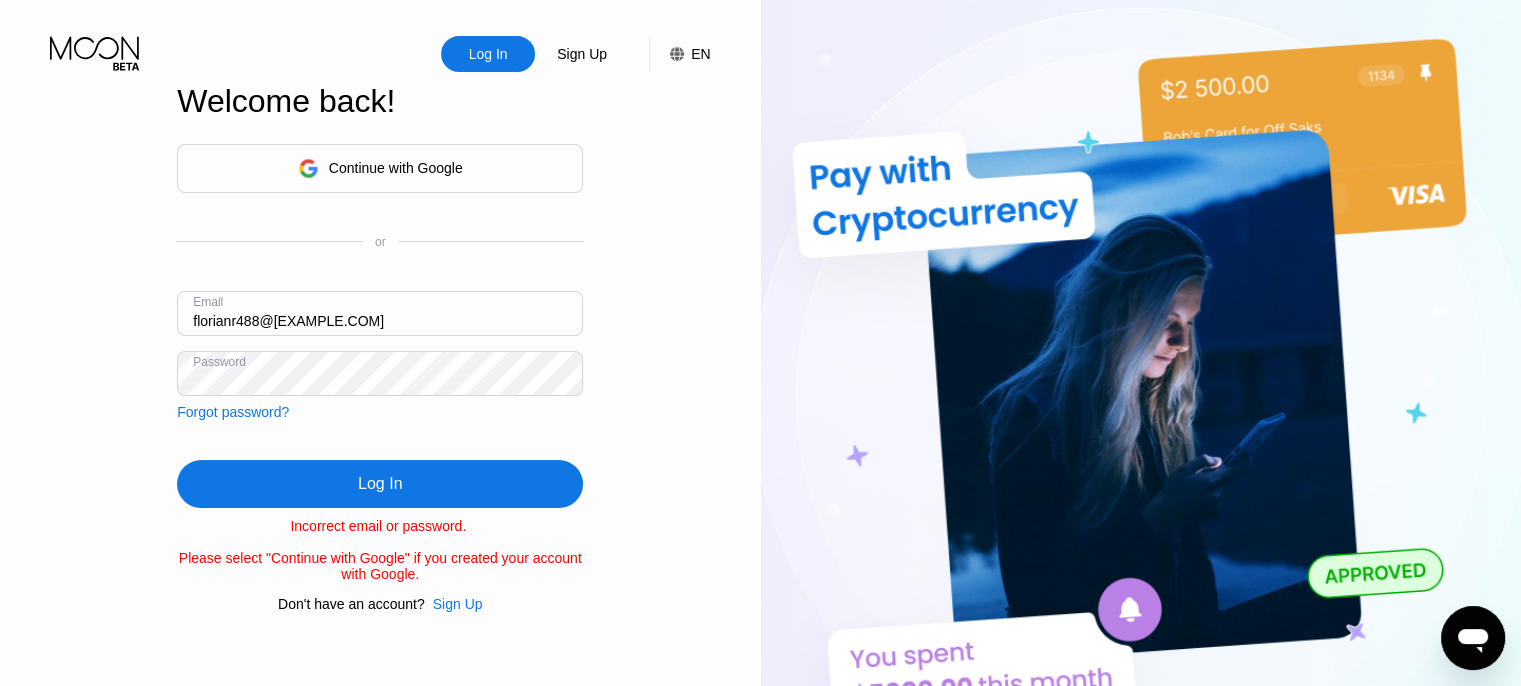 type on "florianr488@[EXAMPLE.COM]" 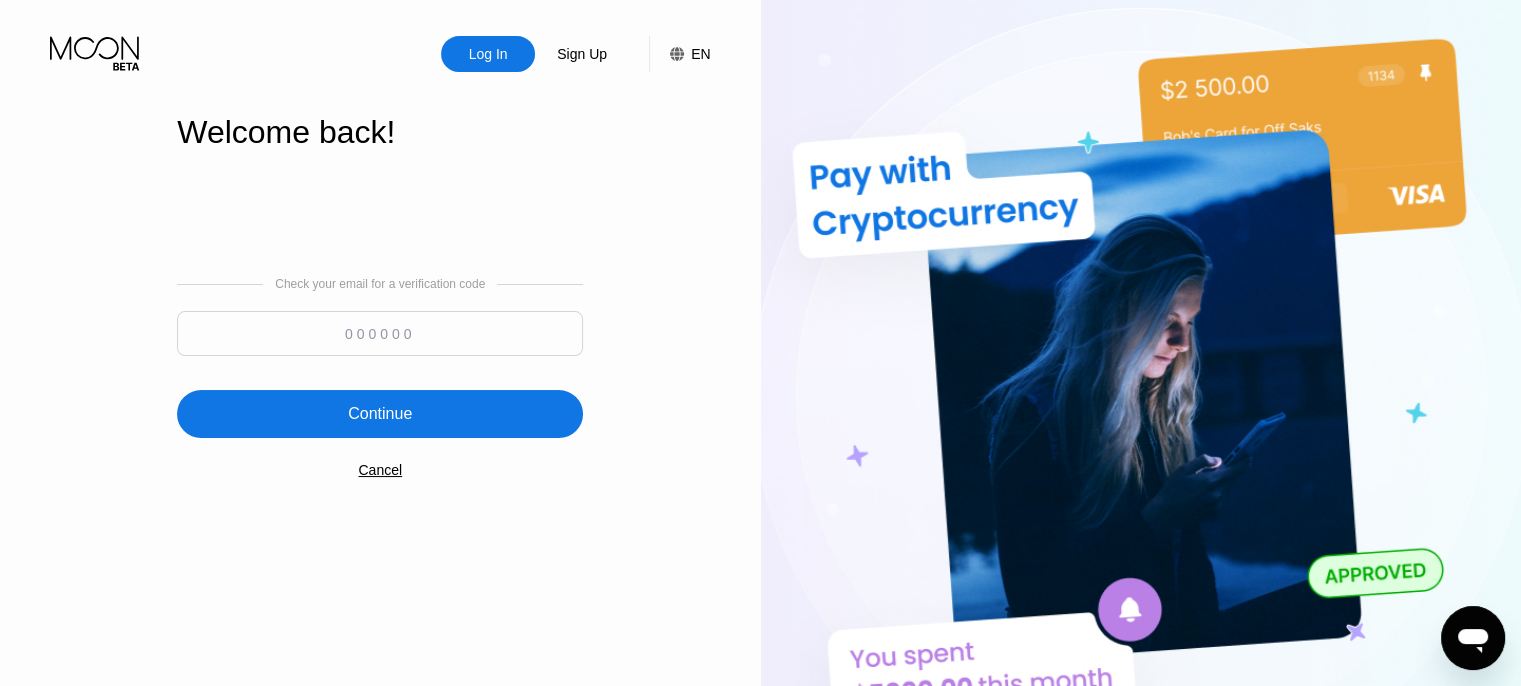 click at bounding box center [380, 333] 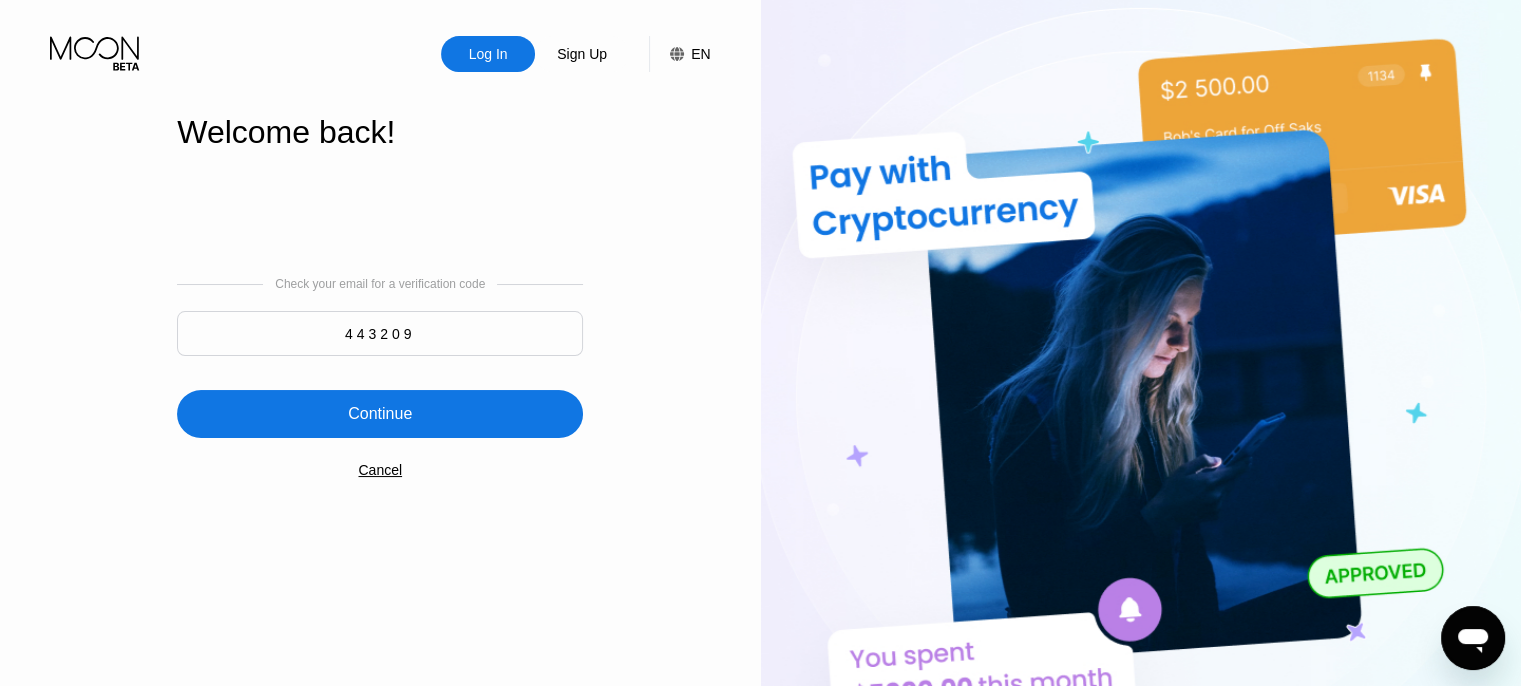 type on "443209" 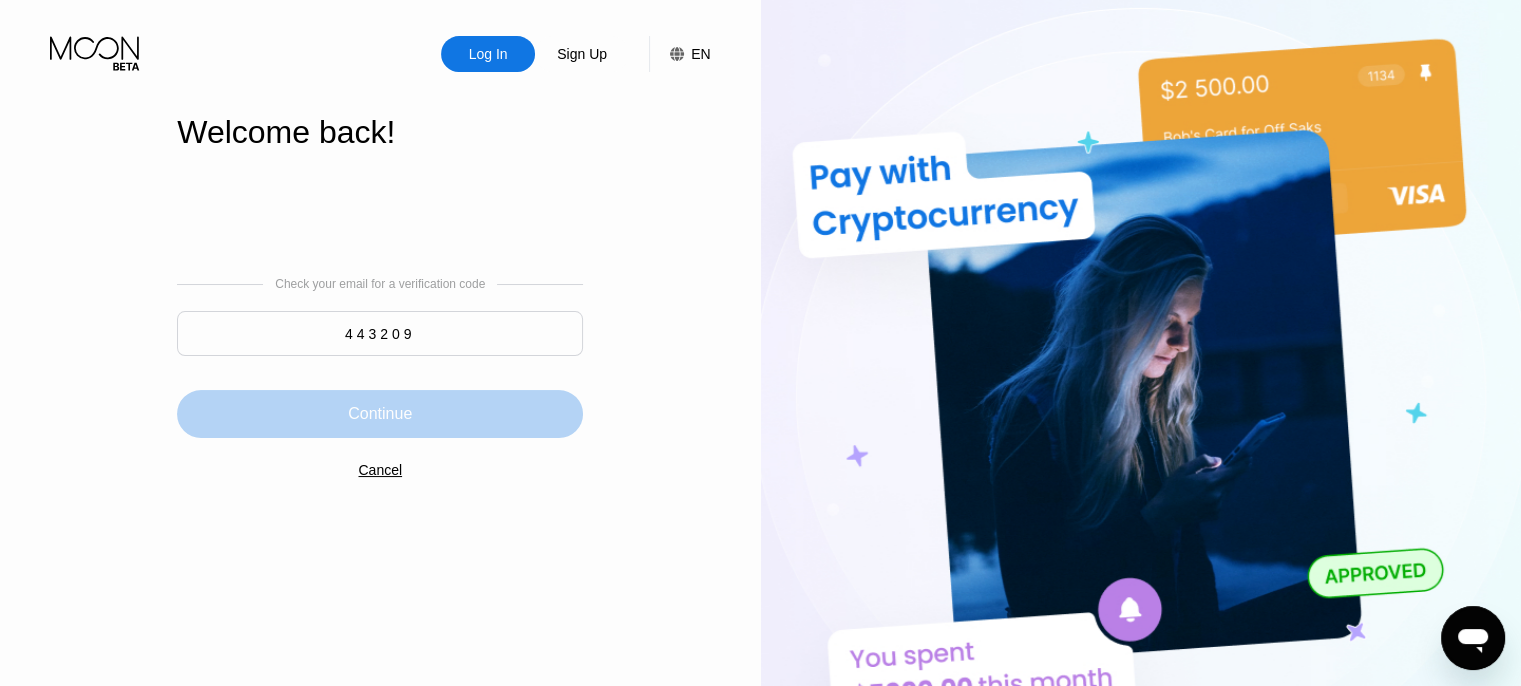 click on "Continue" at bounding box center [380, 414] 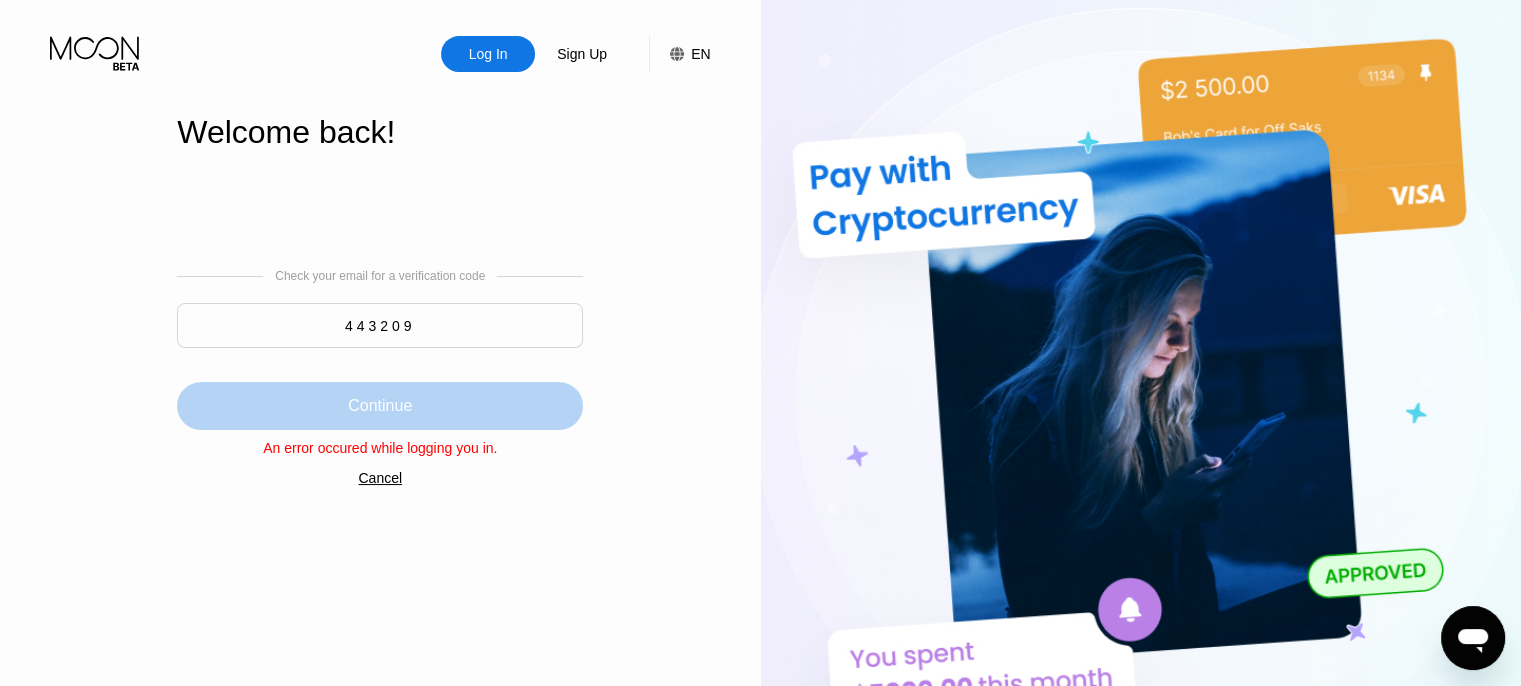 click on "Continue" at bounding box center [380, 406] 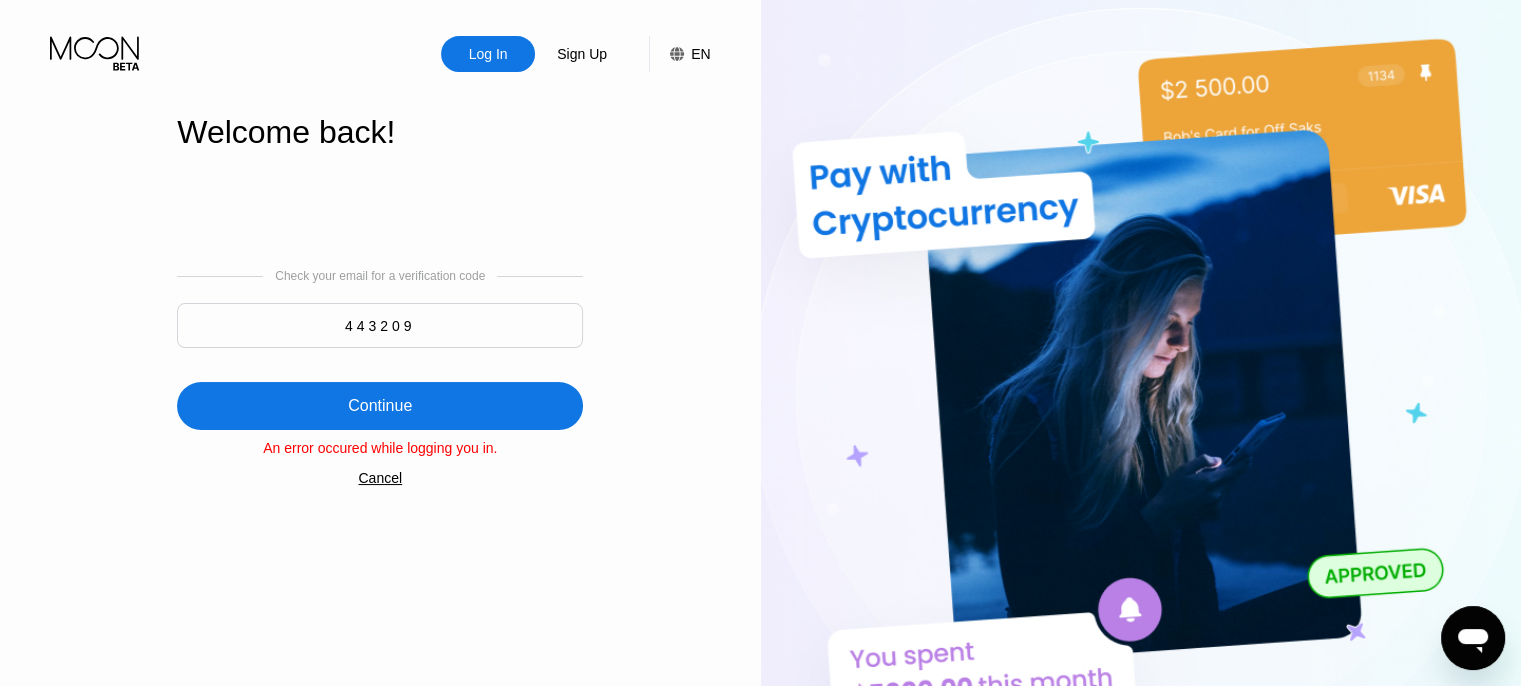 click on "An error occured while logging you in." at bounding box center [380, 448] 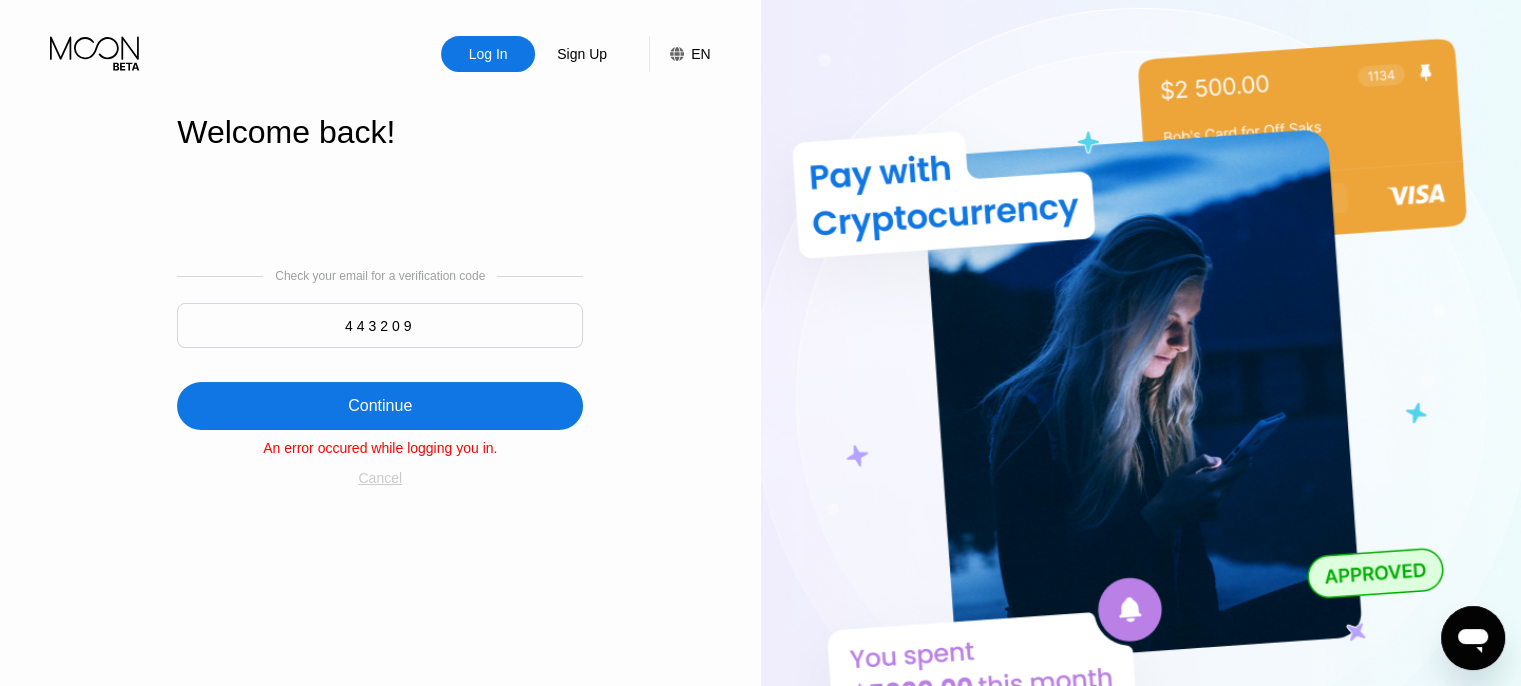 click on "Cancel" at bounding box center (380, 478) 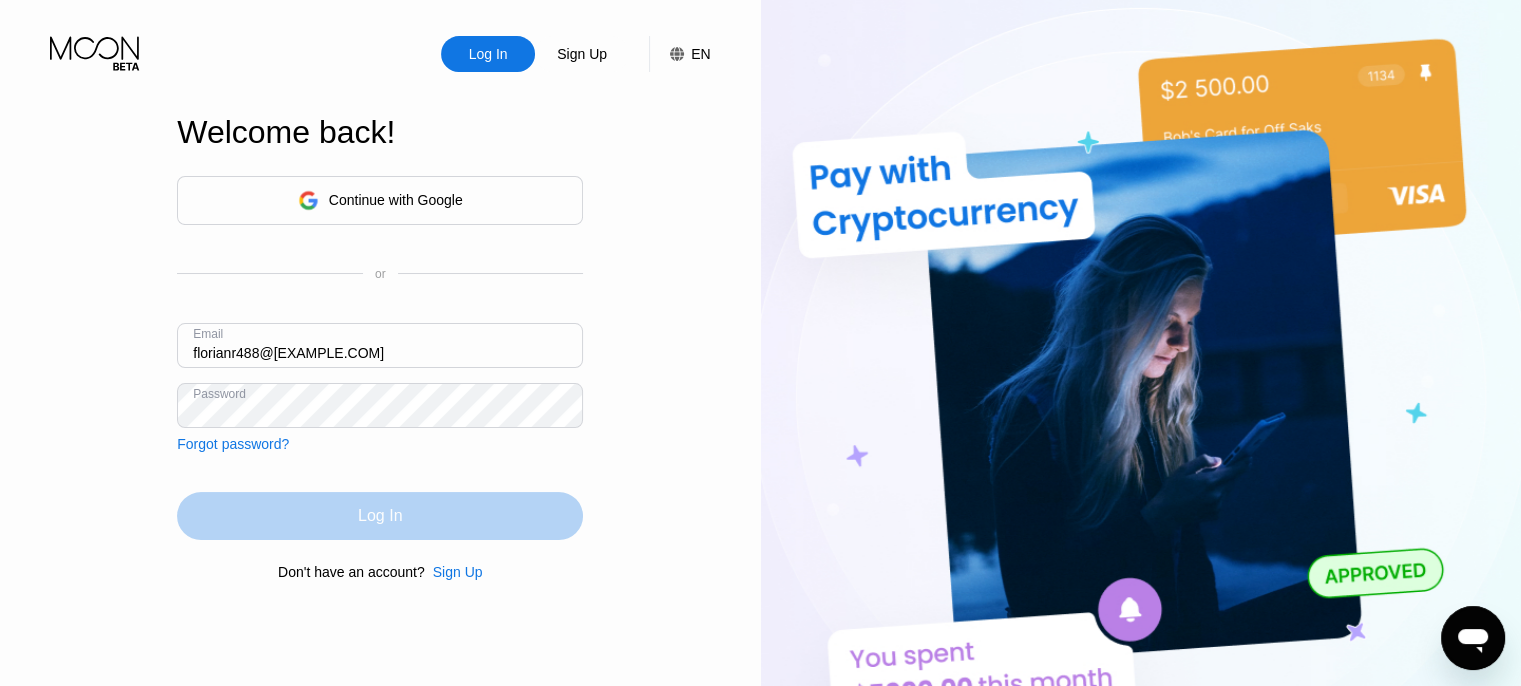 click on "Log In" at bounding box center (380, 516) 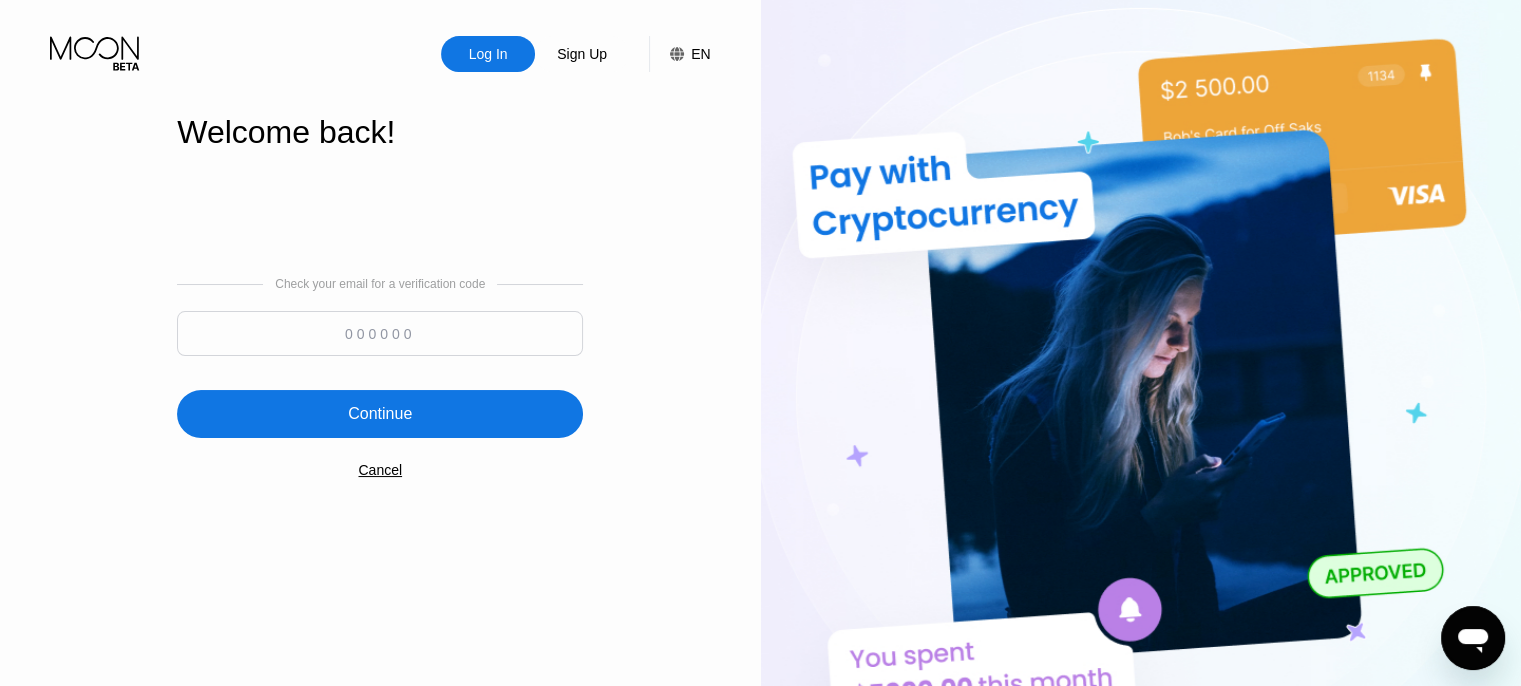 click at bounding box center [380, 333] 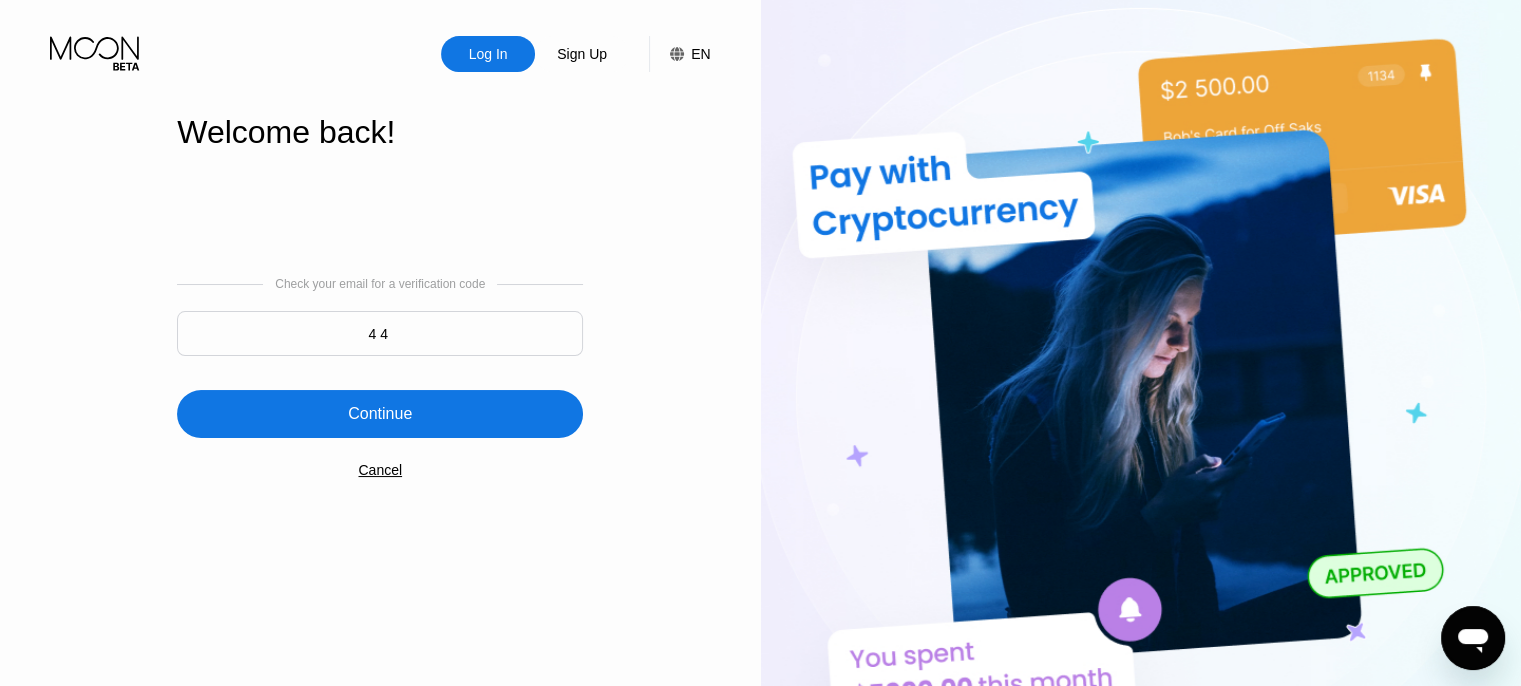 type on "4" 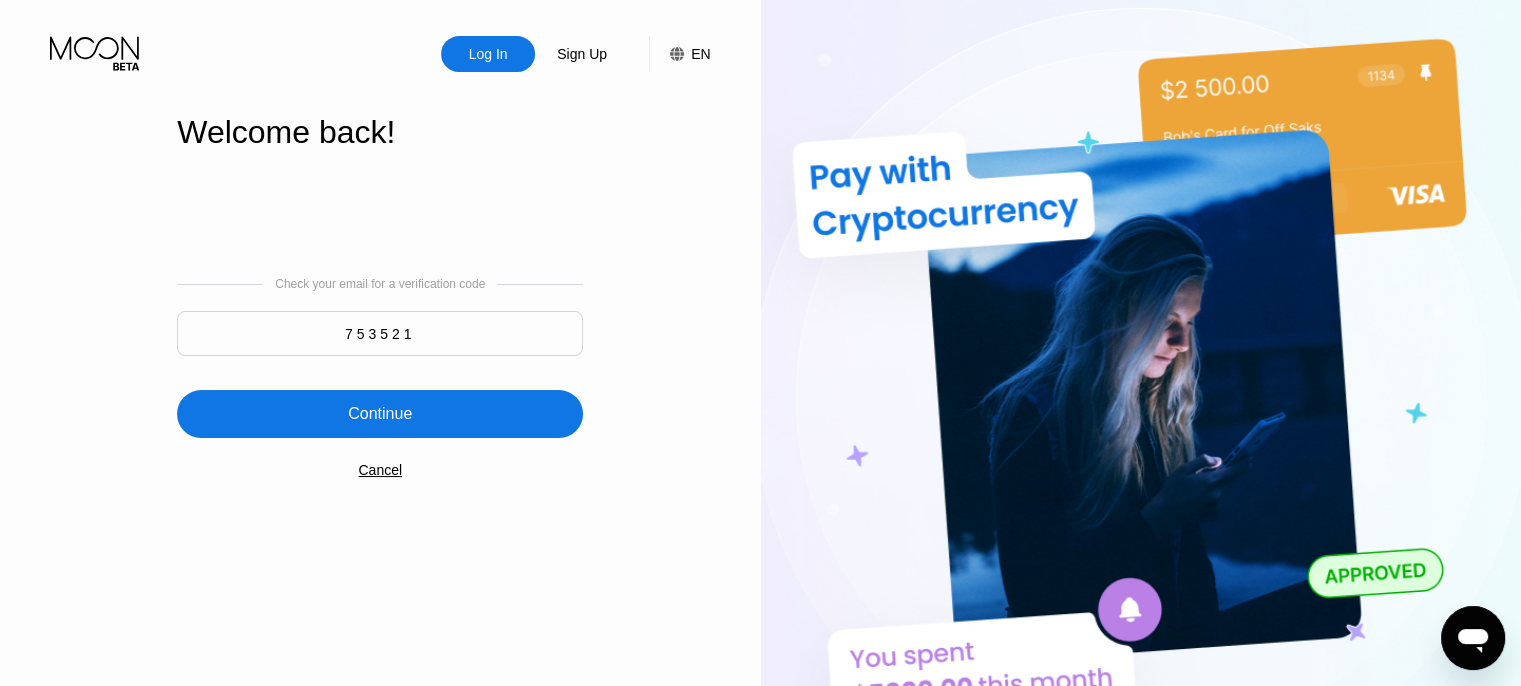 type on "753521" 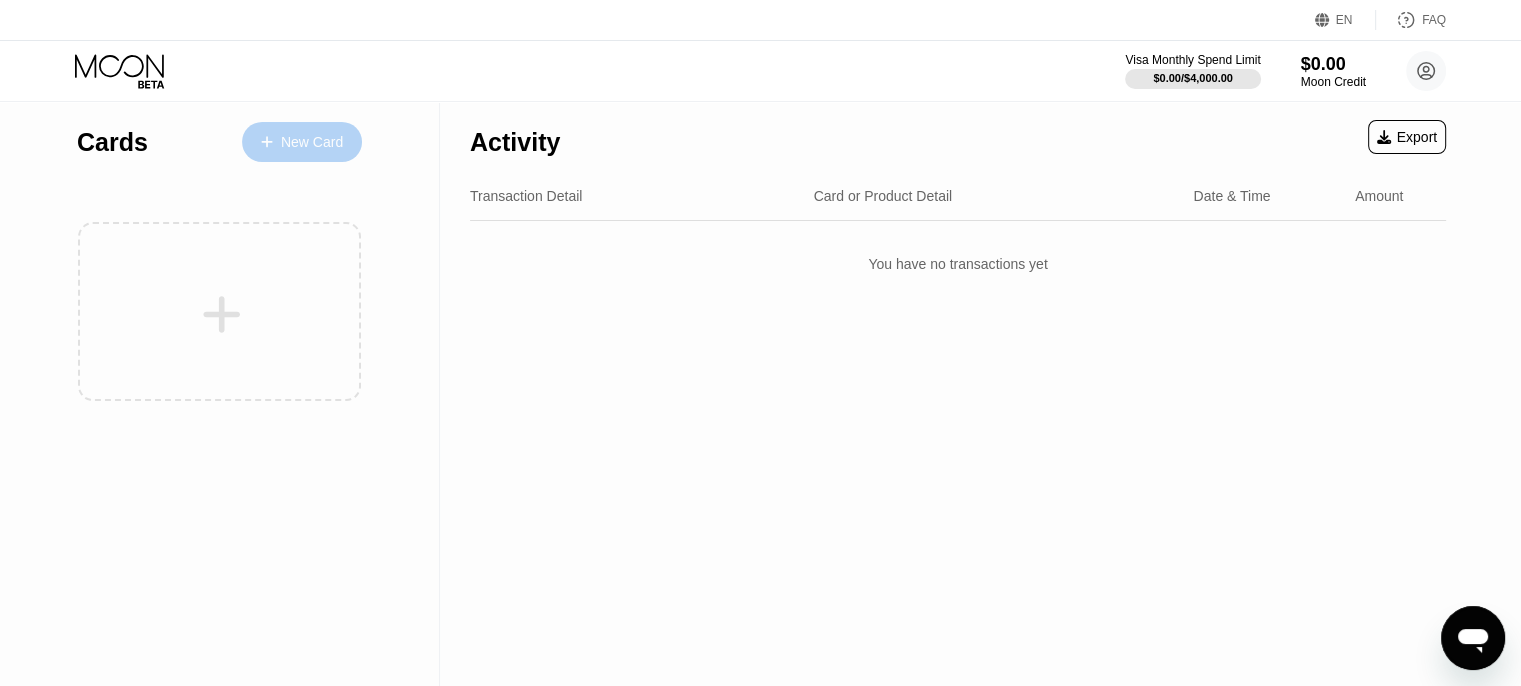 click on "New Card" at bounding box center (312, 142) 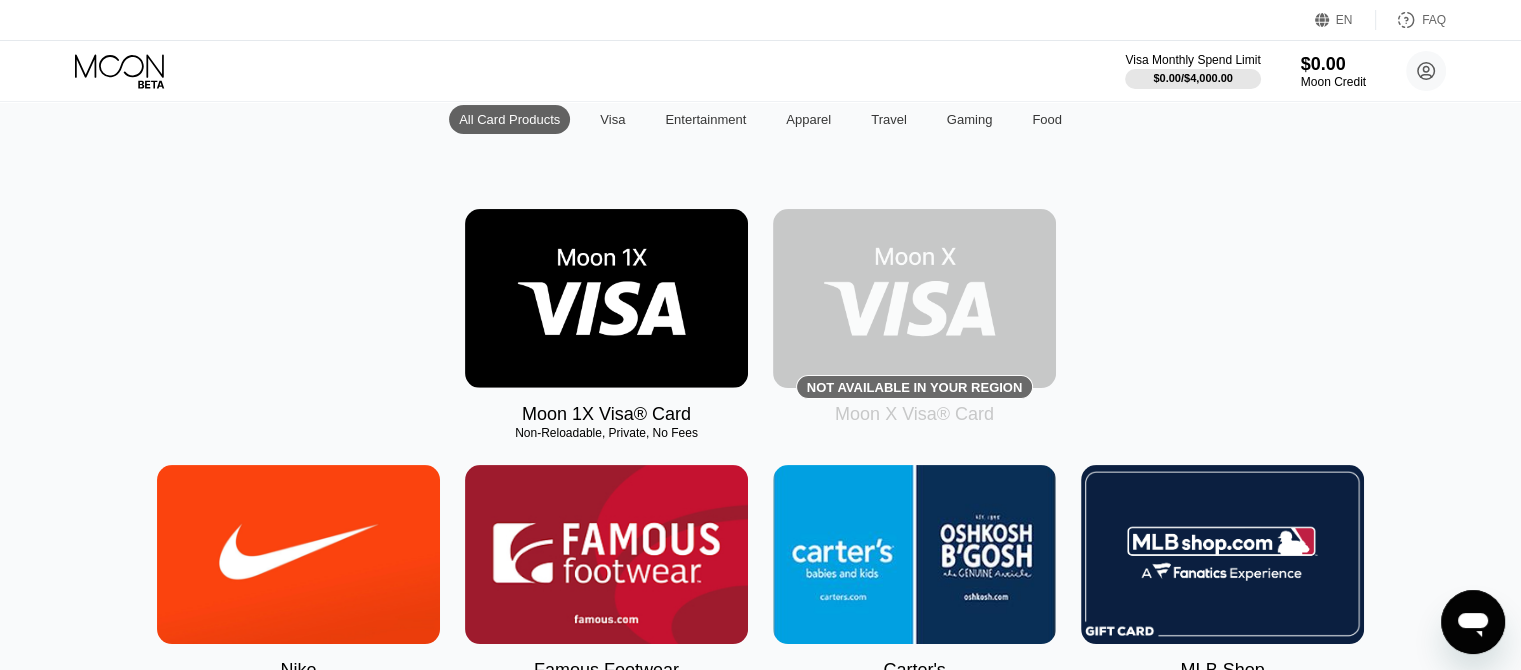 scroll, scrollTop: 0, scrollLeft: 0, axis: both 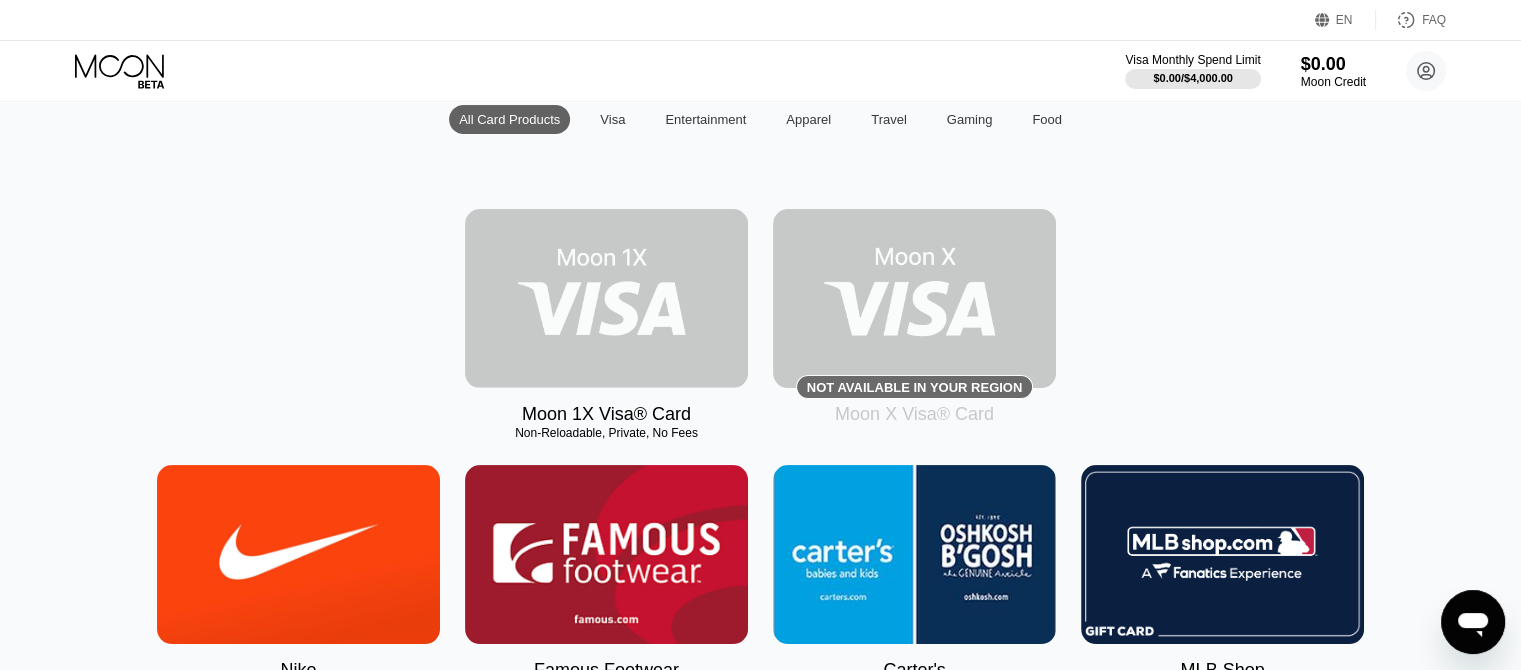 click at bounding box center (606, 298) 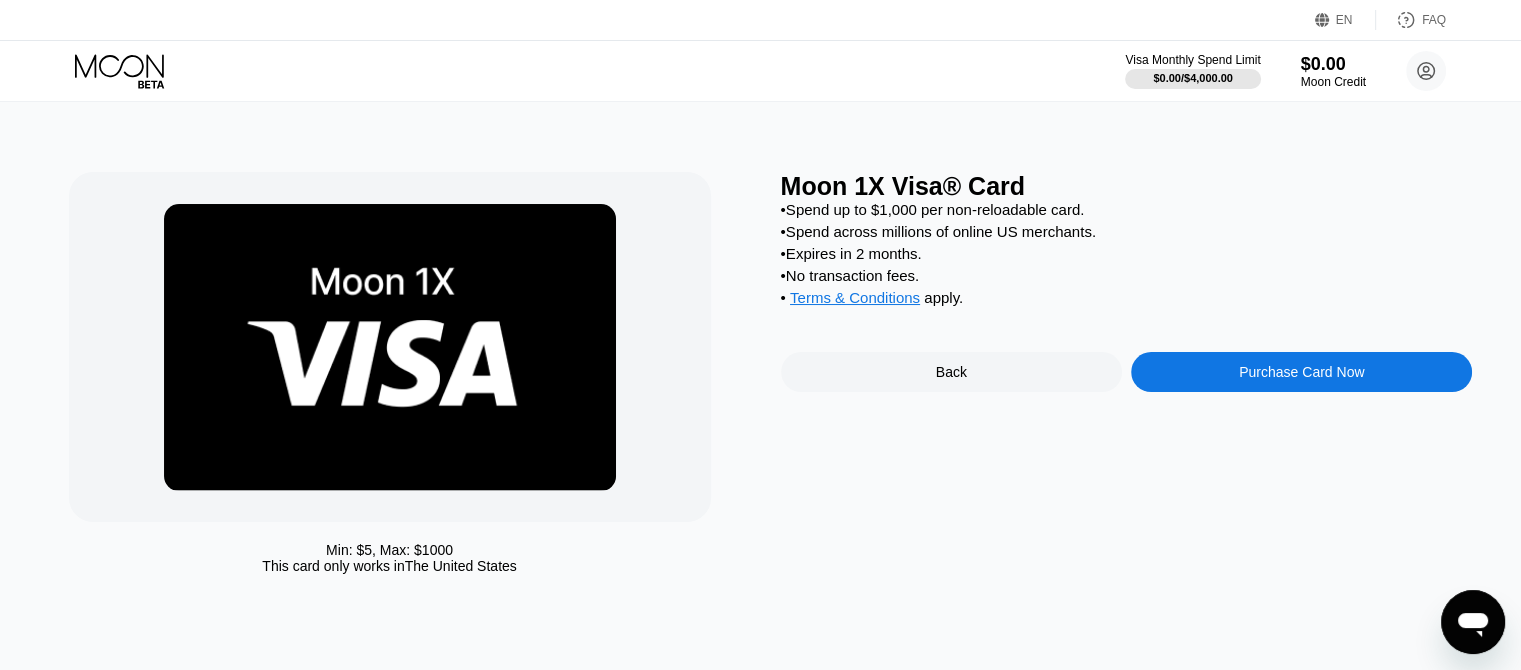 scroll, scrollTop: 0, scrollLeft: 0, axis: both 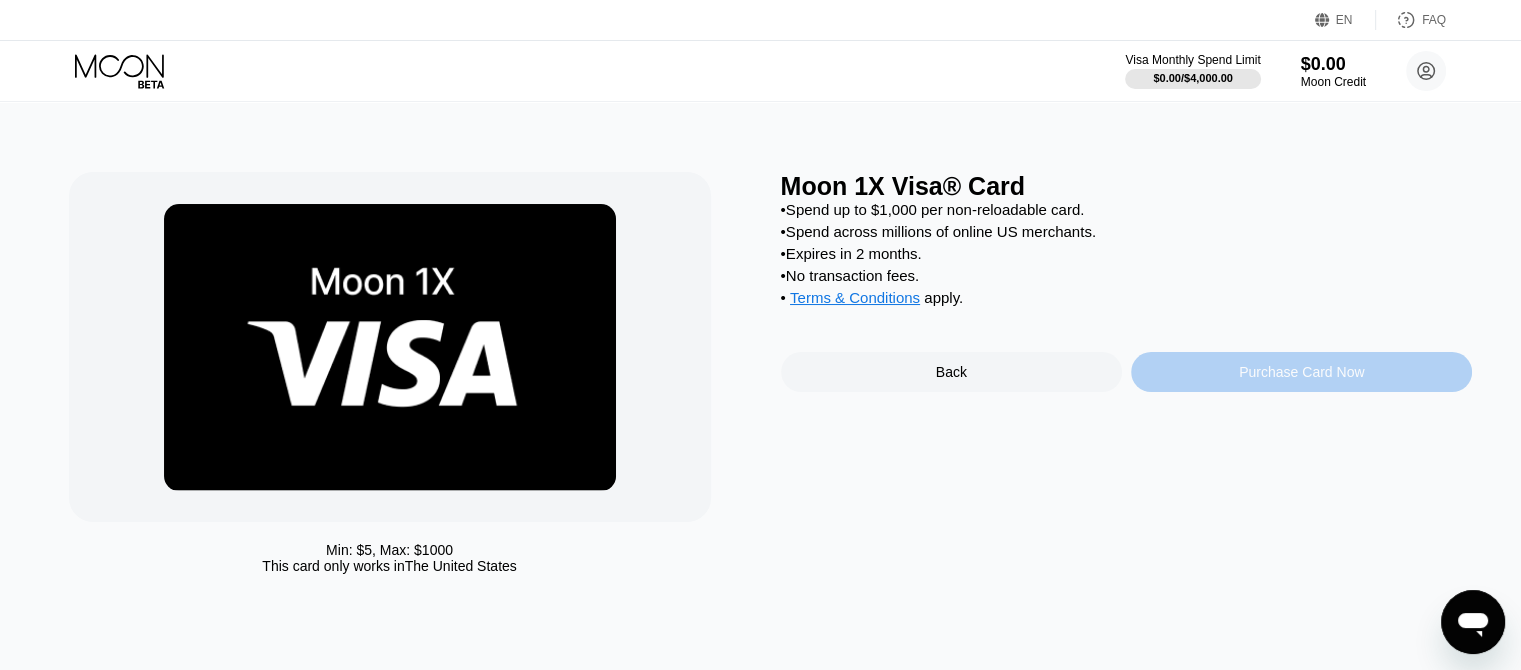 click on "Purchase Card Now" at bounding box center [1301, 372] 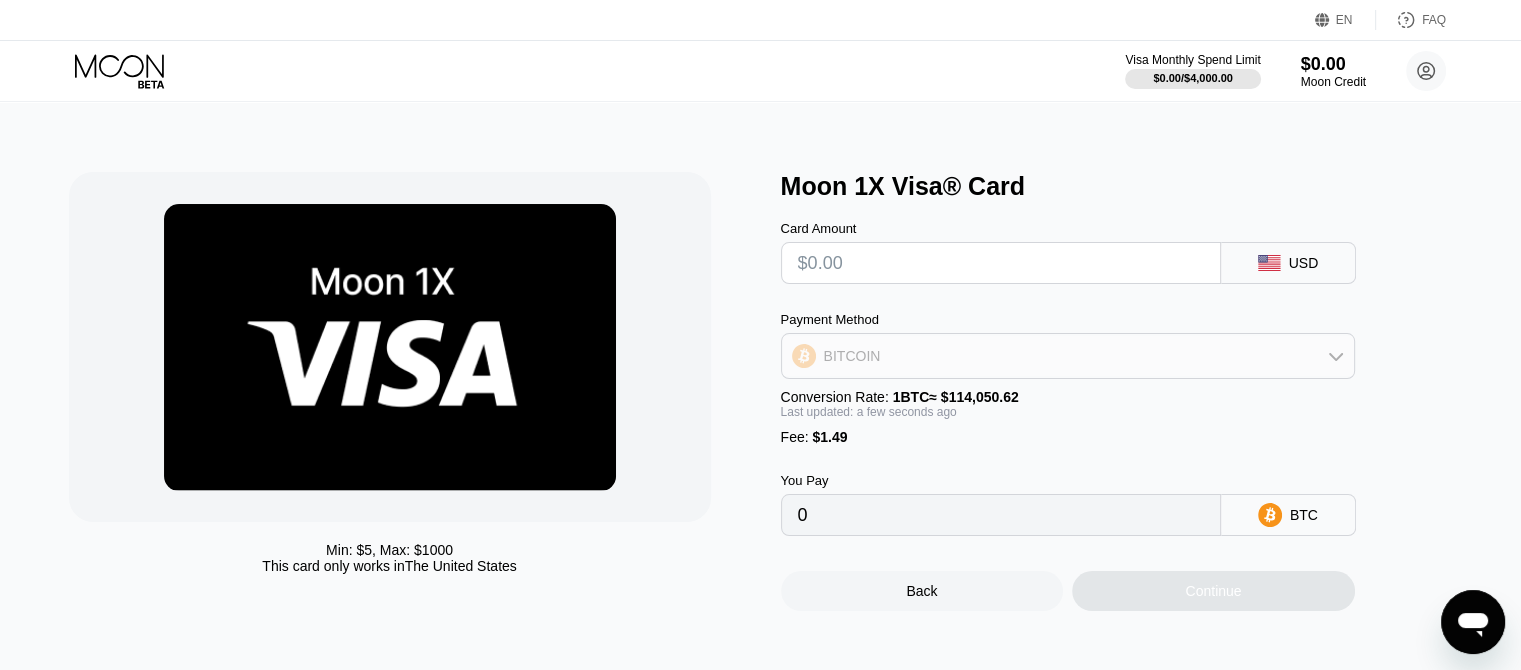 click on "BITCOIN" at bounding box center (1068, 356) 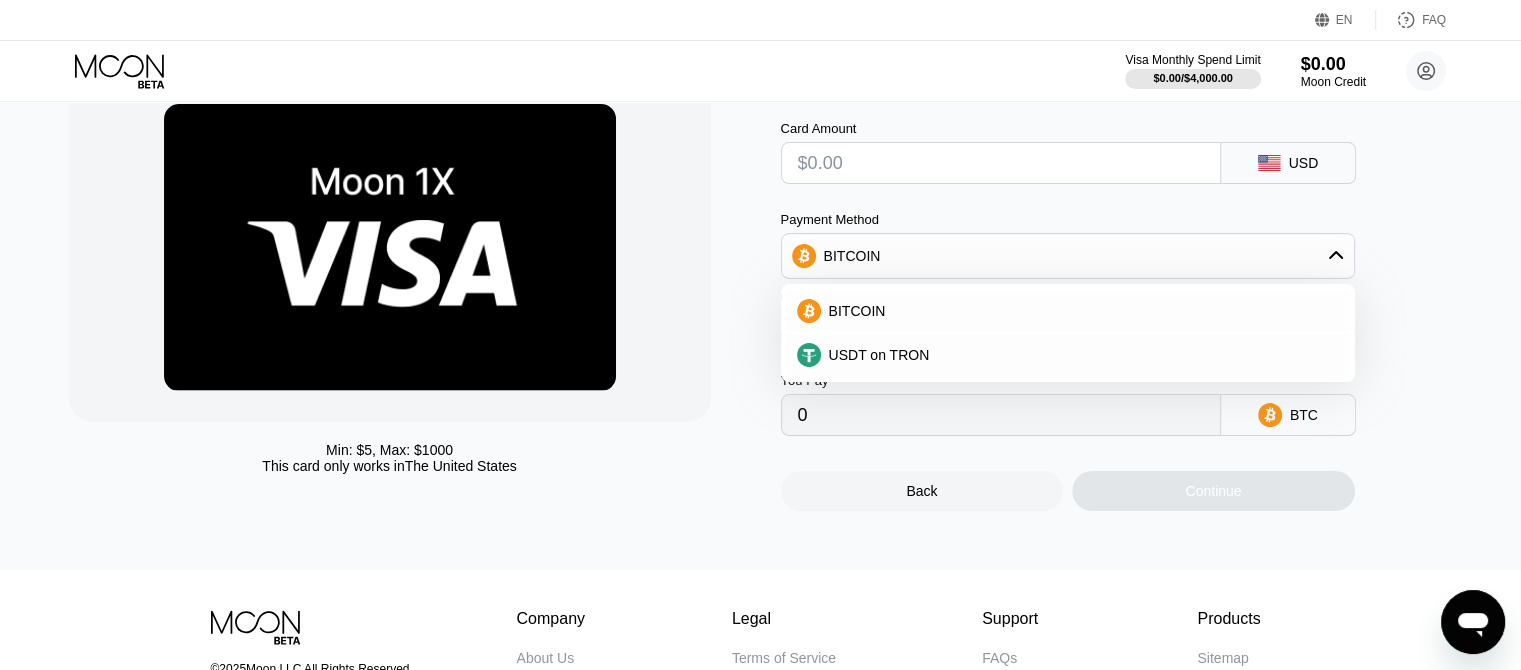 scroll, scrollTop: 200, scrollLeft: 0, axis: vertical 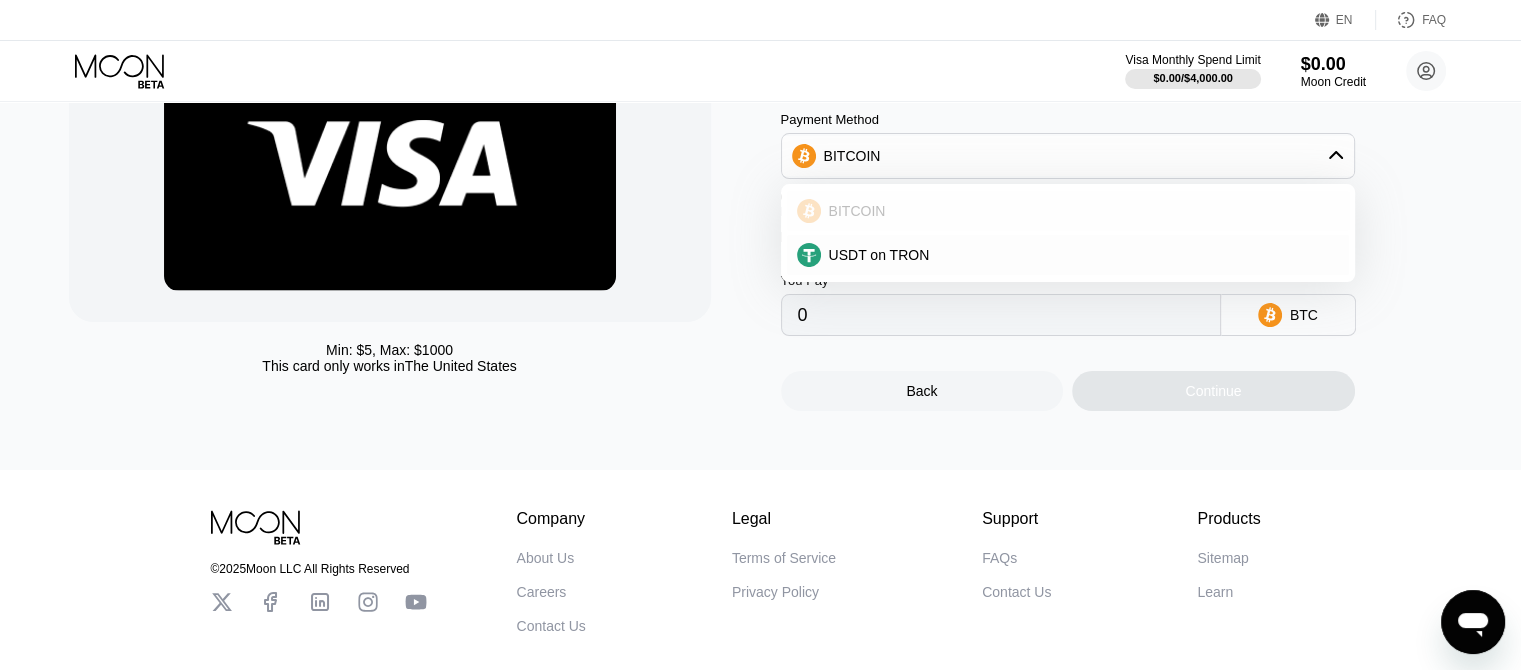 click on "BITCOIN" at bounding box center (857, 211) 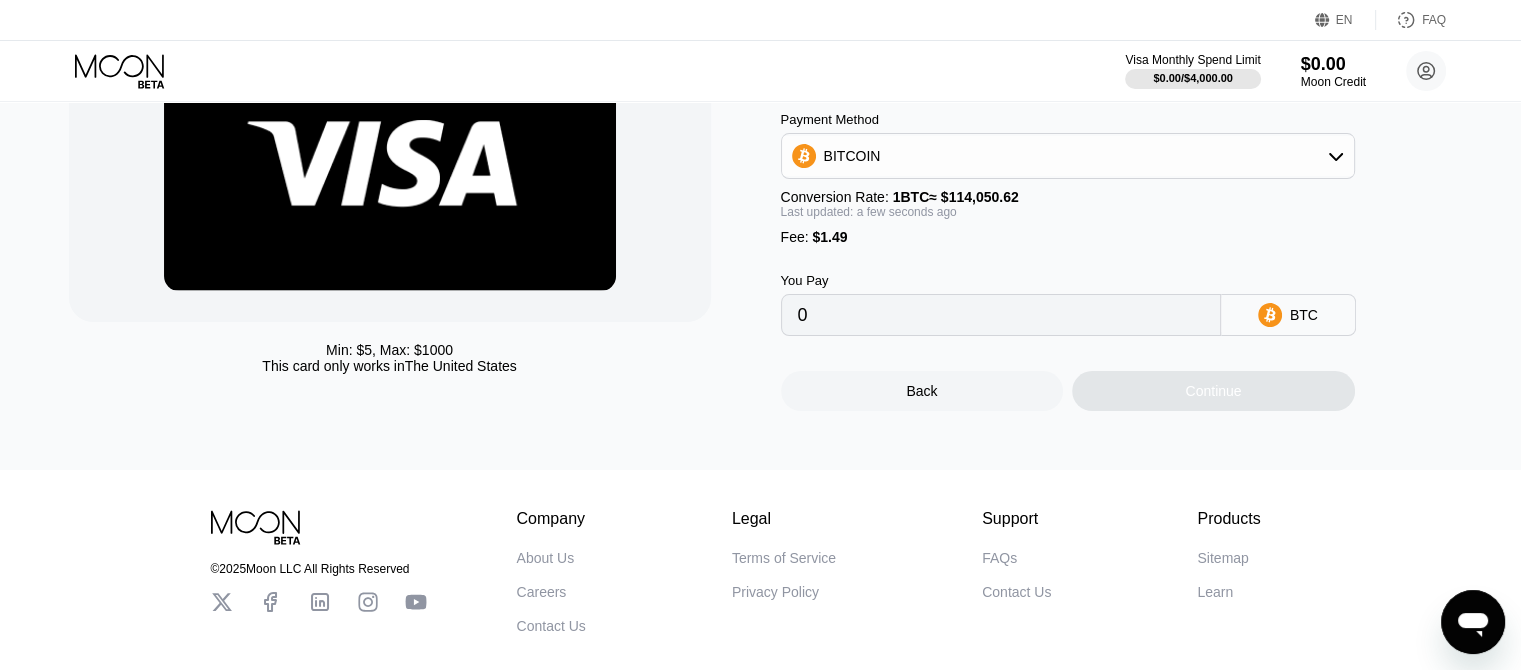 click on "BITCOIN" at bounding box center (1068, 156) 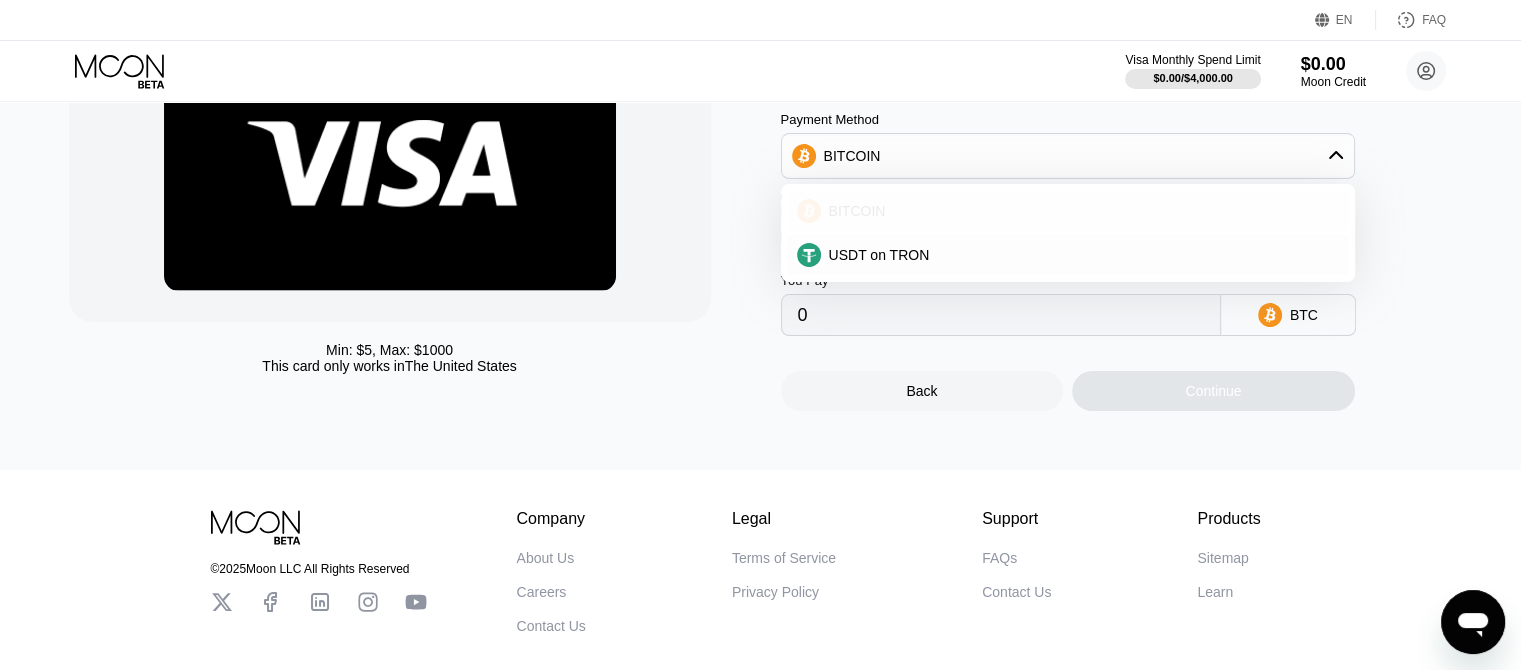 click on "BITCOIN" at bounding box center [1068, 211] 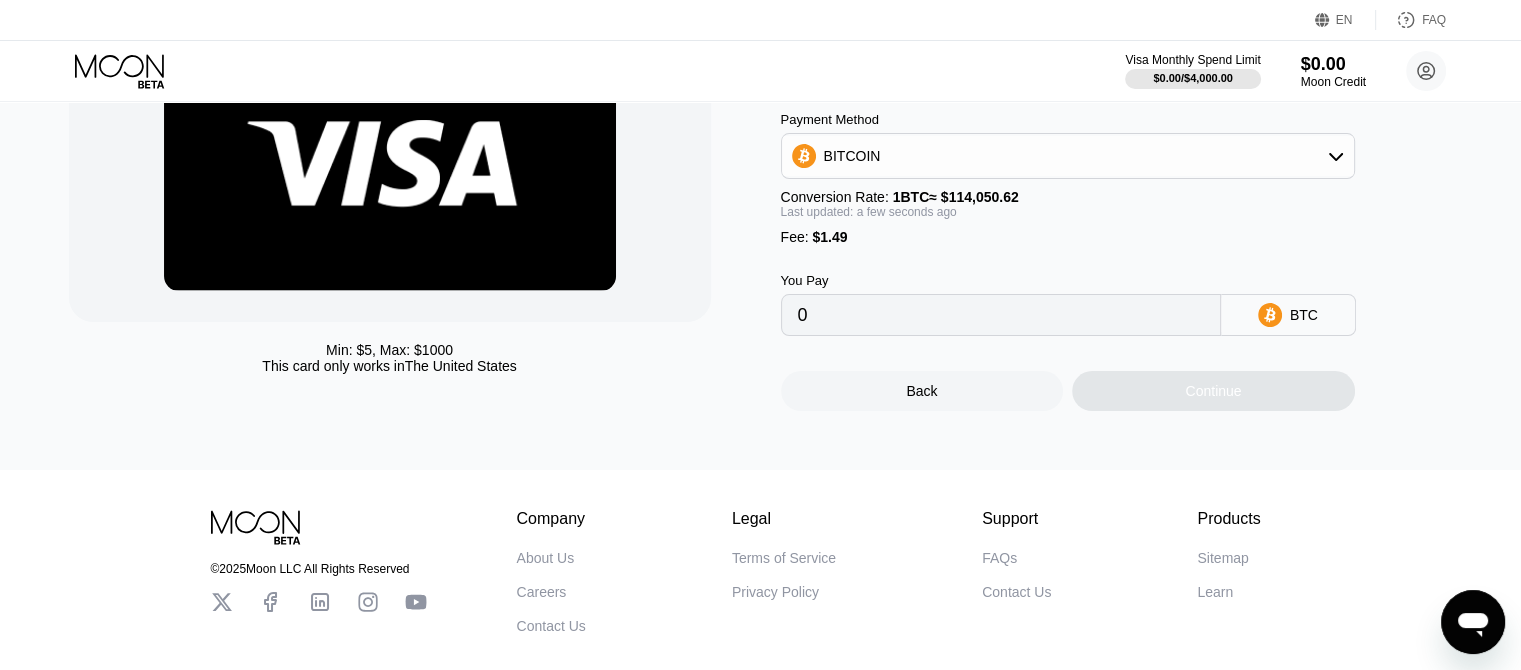 click on "0" at bounding box center [1001, 315] 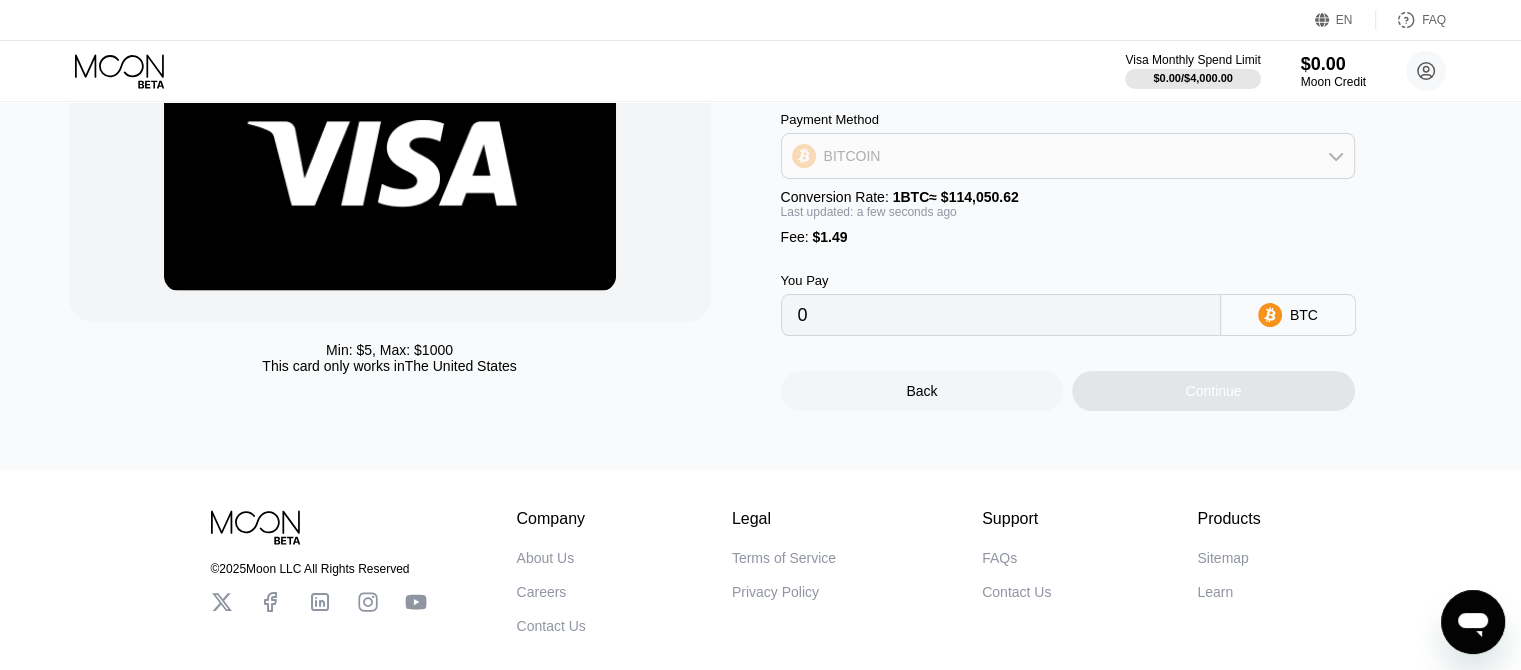 click on "BITCOIN" at bounding box center [1068, 156] 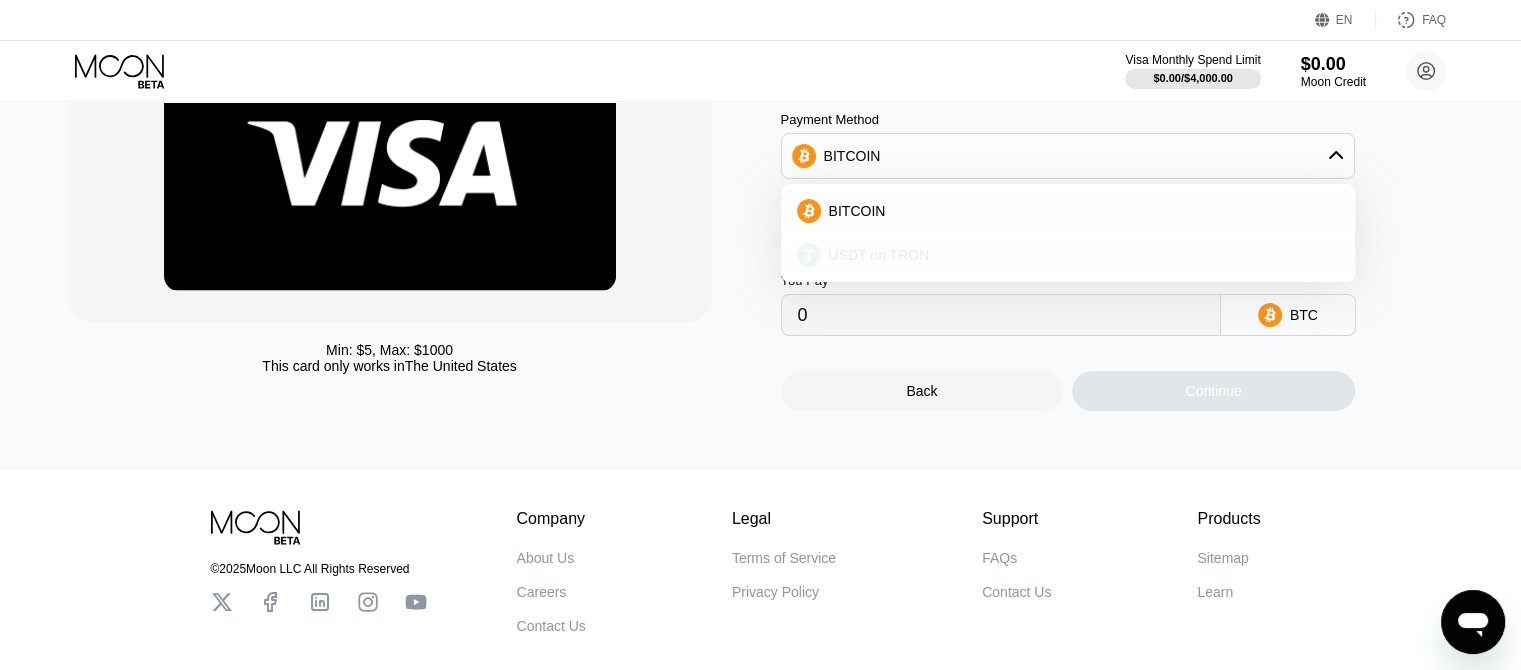 click on "USDT on TRON" at bounding box center [1080, 255] 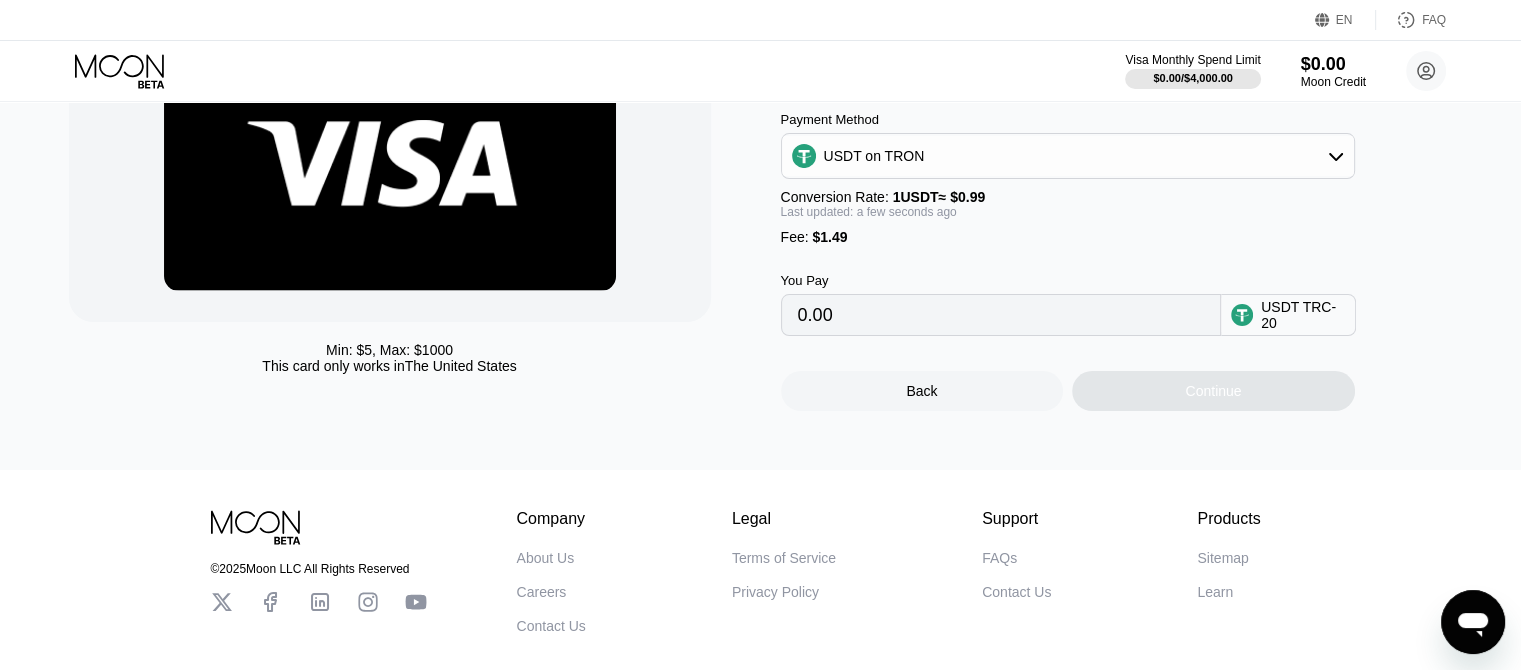 click on "USDT on TRON" at bounding box center (1068, 156) 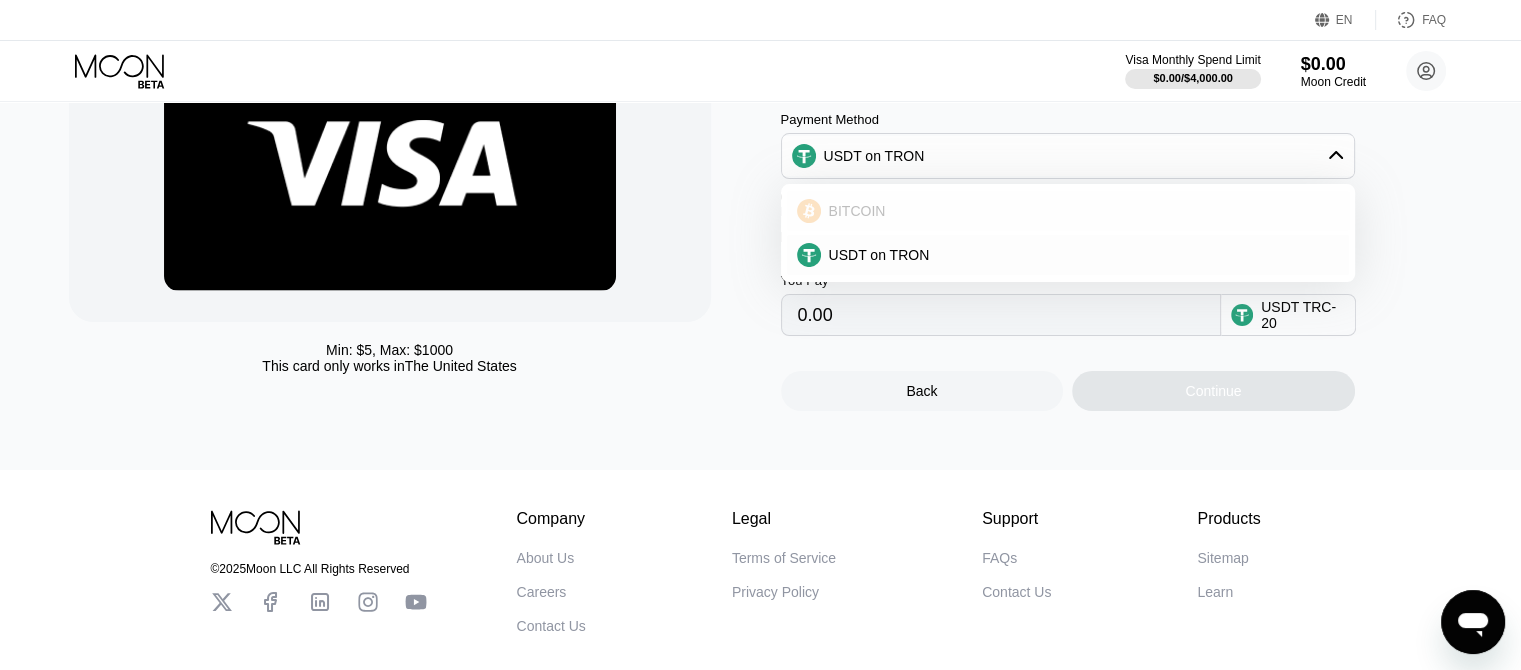 click on "BITCOIN" at bounding box center [1080, 211] 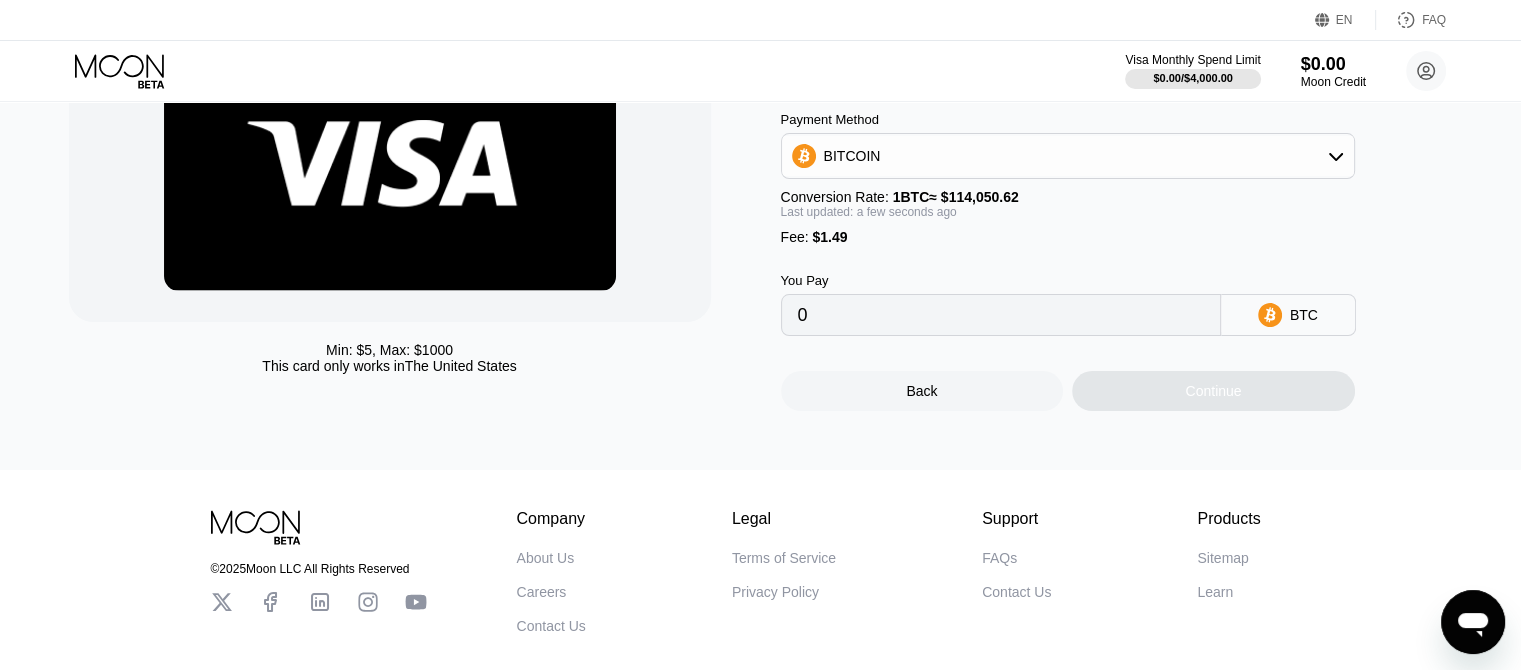 scroll, scrollTop: 100, scrollLeft: 0, axis: vertical 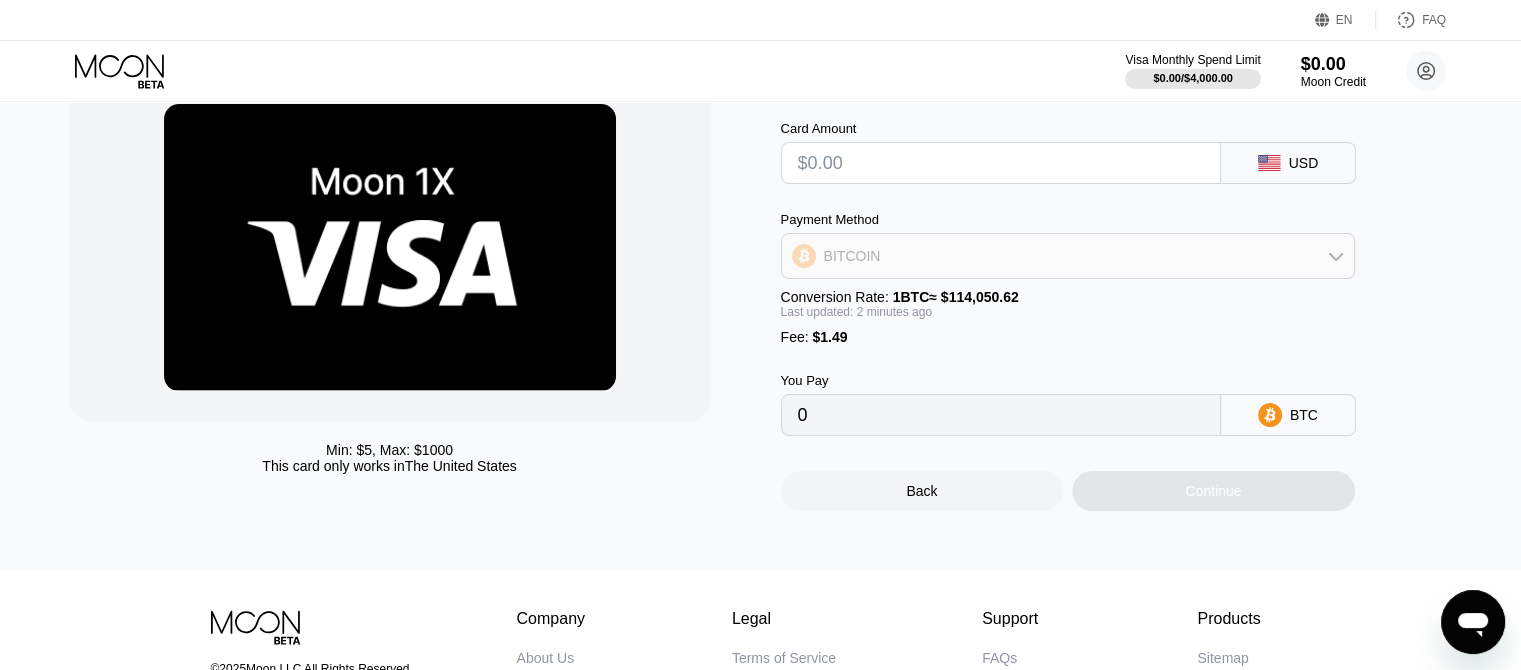 click on "BITCOIN" at bounding box center (1068, 256) 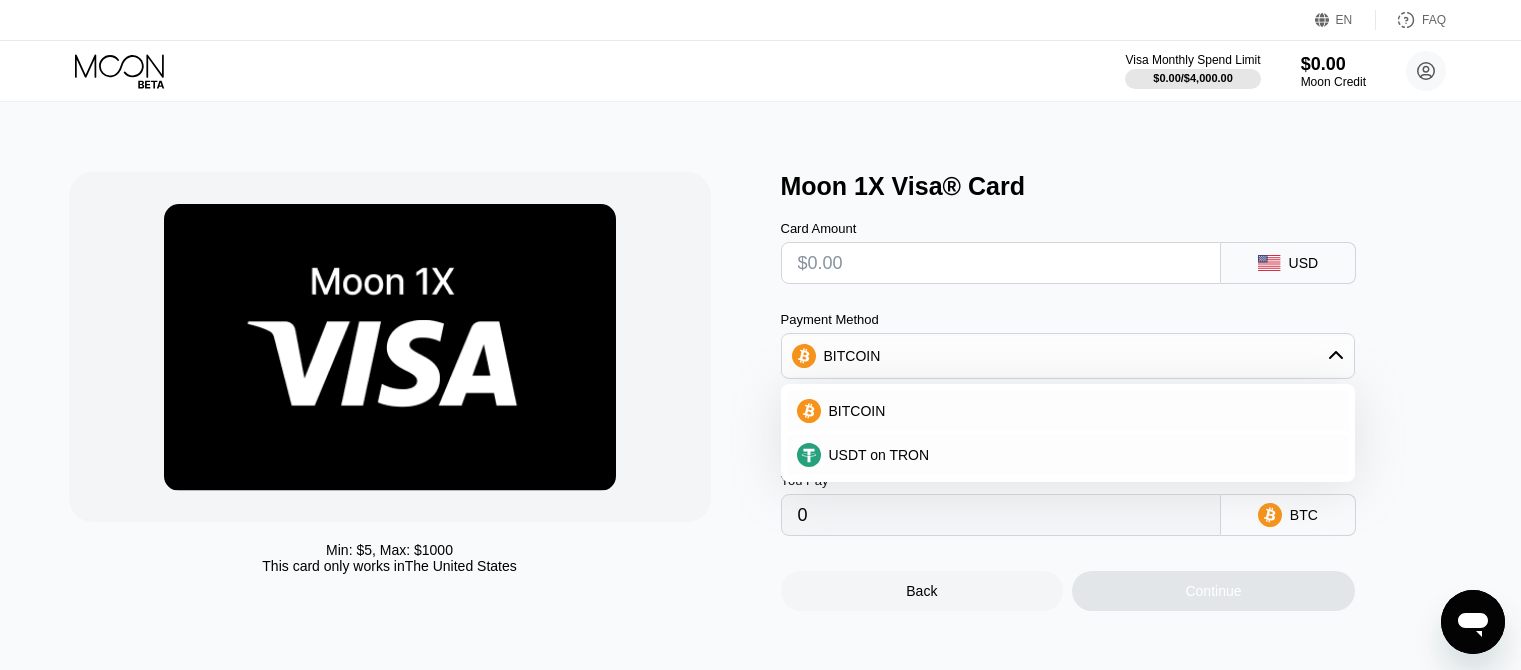 scroll, scrollTop: 100, scrollLeft: 0, axis: vertical 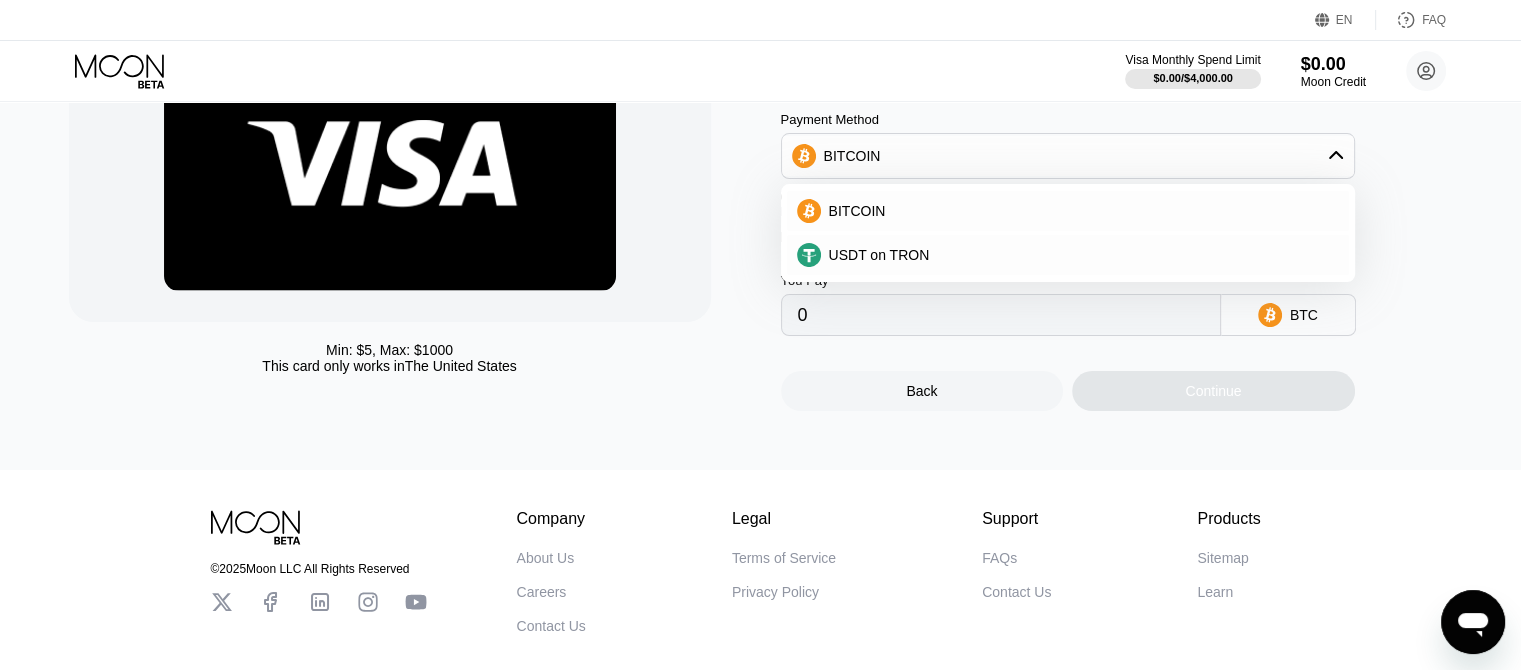 click on "BITCOIN" at bounding box center (1068, 156) 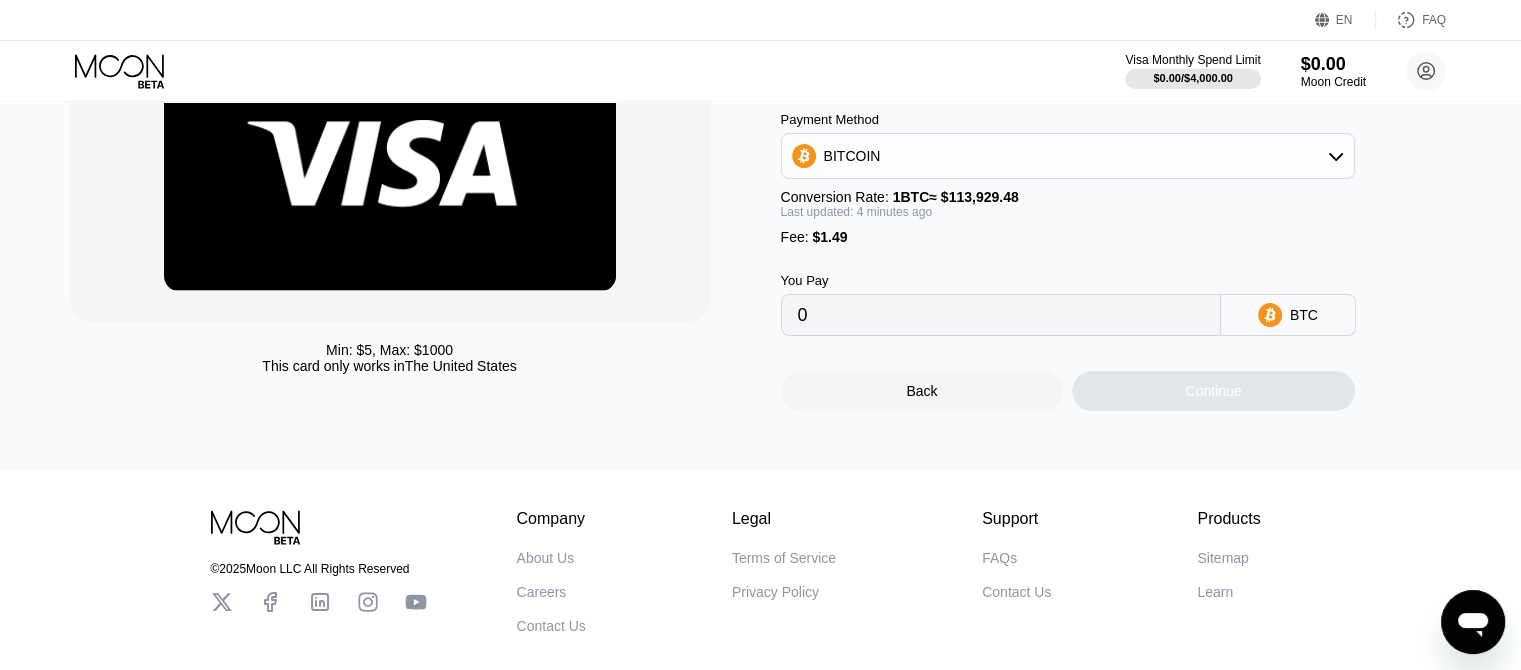 click on "0" at bounding box center (1001, 315) 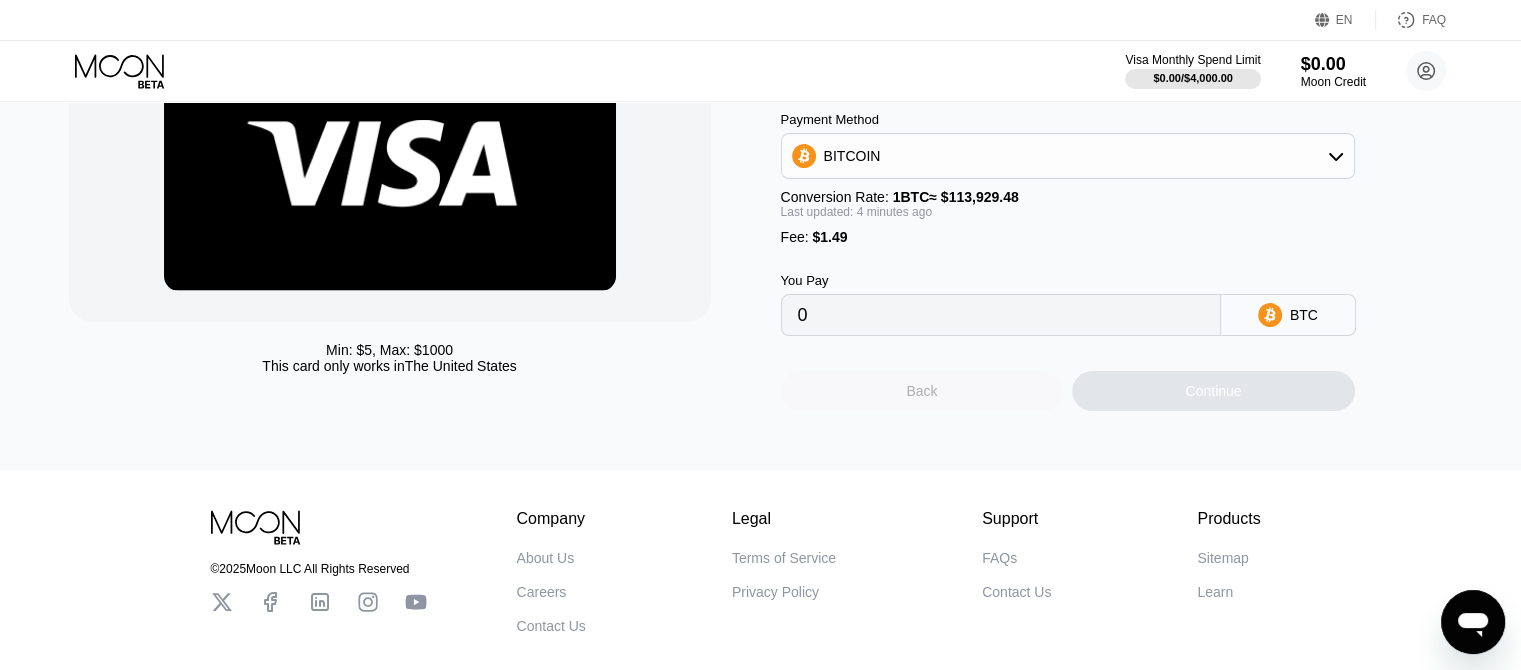 click on "Back" at bounding box center [922, 391] 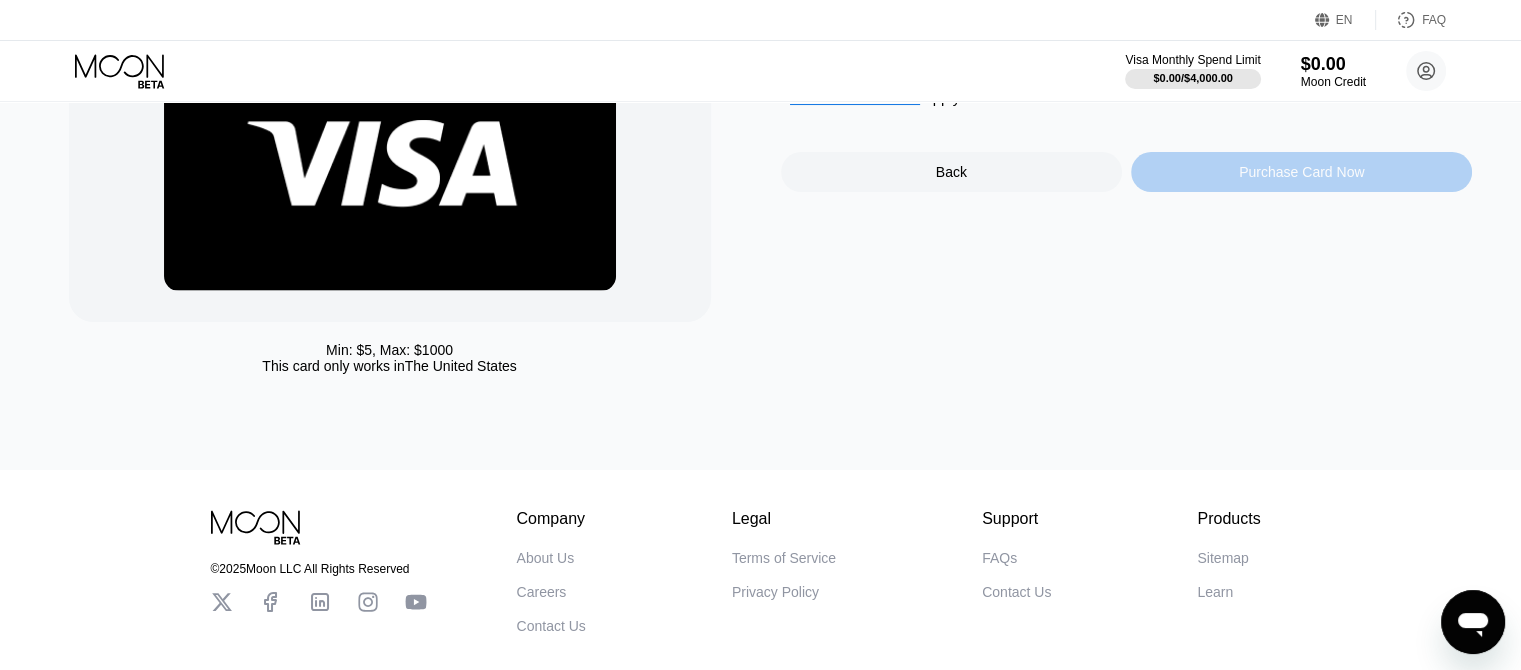 click on "Purchase Card Now" at bounding box center [1301, 172] 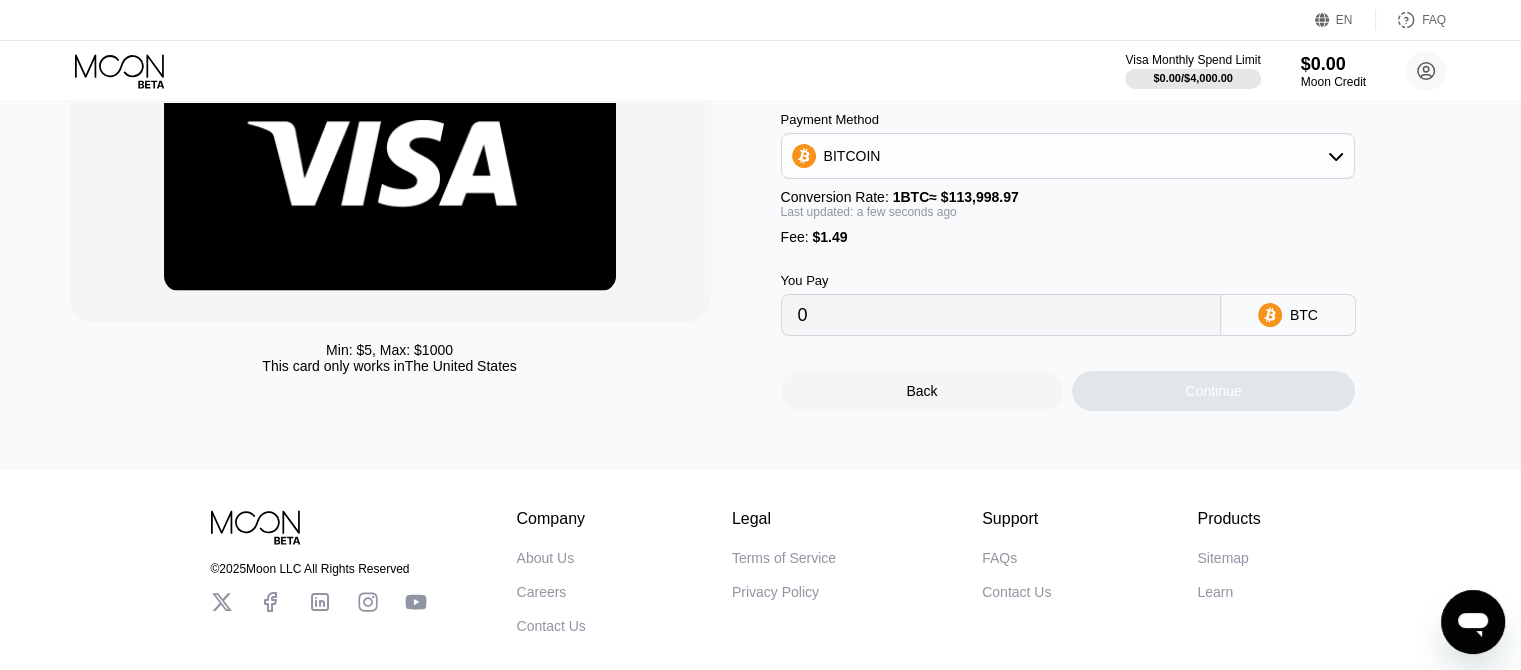 click on "0" at bounding box center [1001, 315] 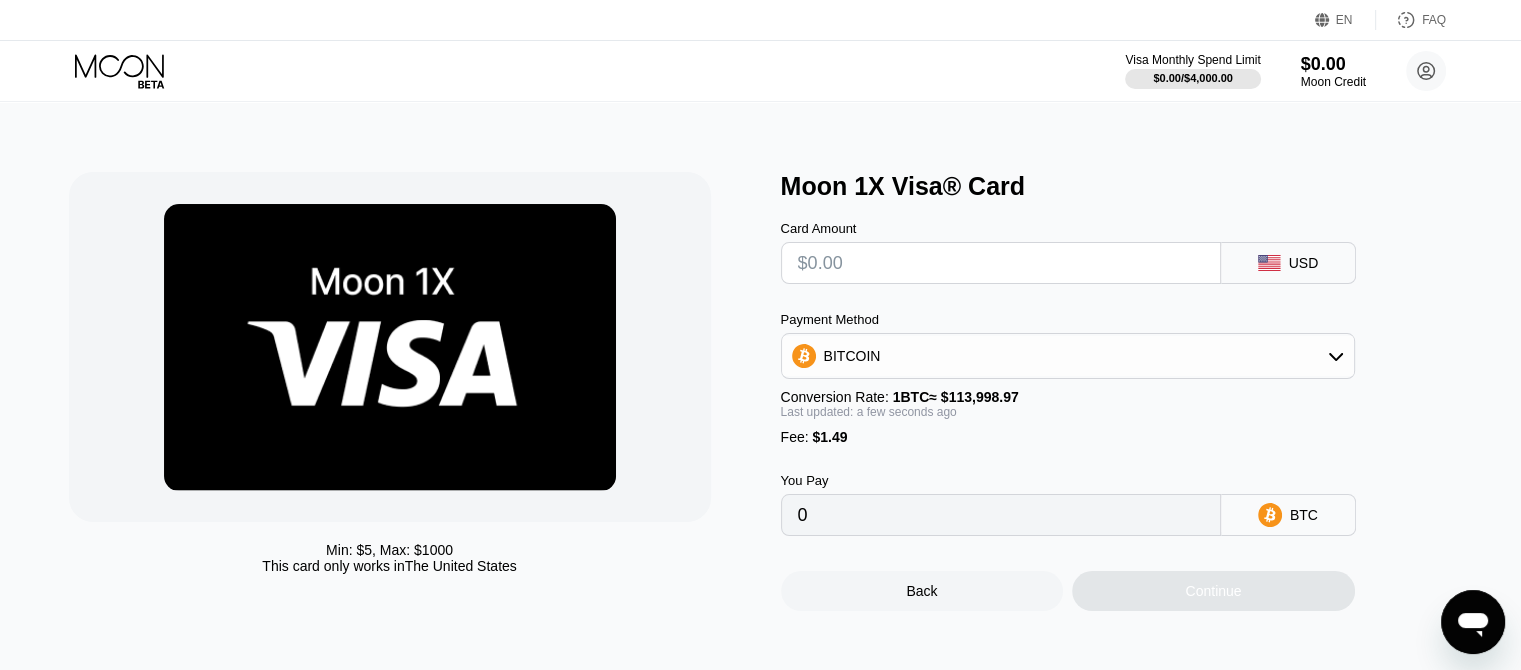 click at bounding box center (1001, 263) 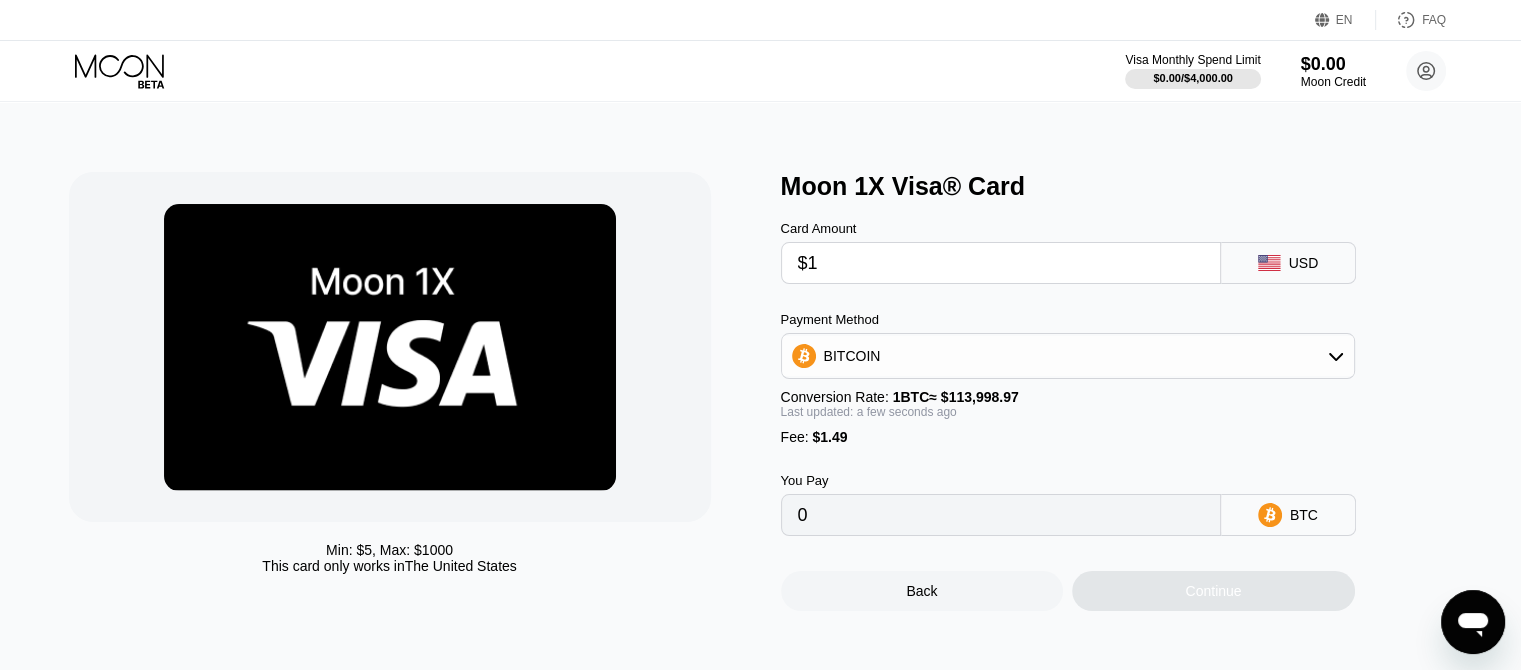 type on "0.00002185" 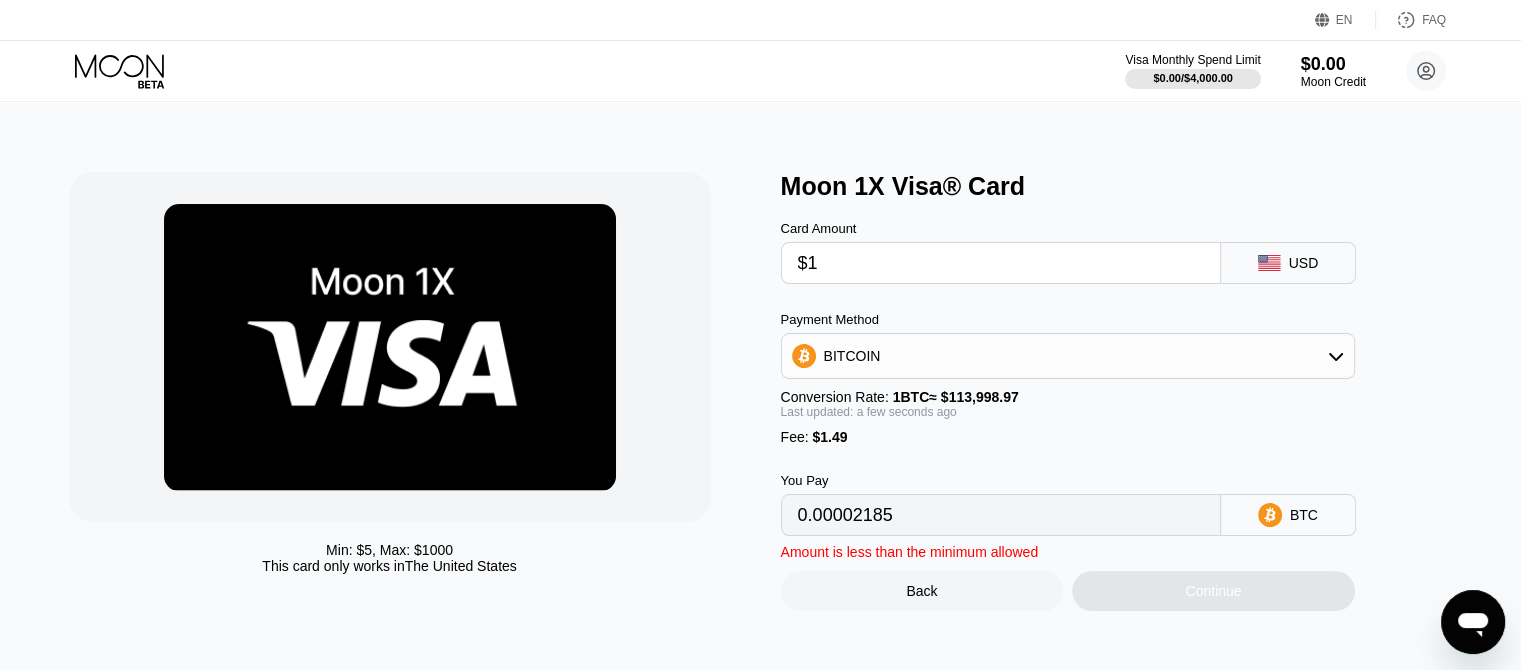 type on "$18" 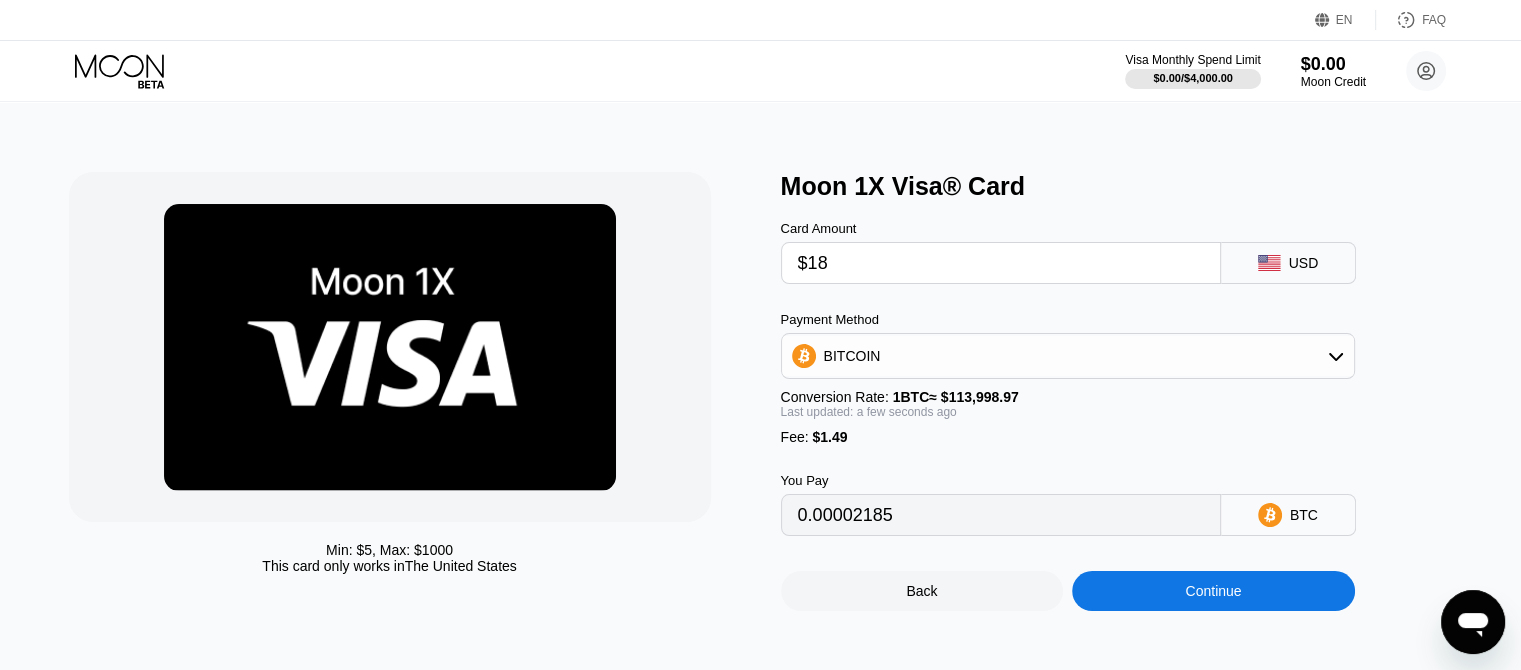 type on "0.00017097" 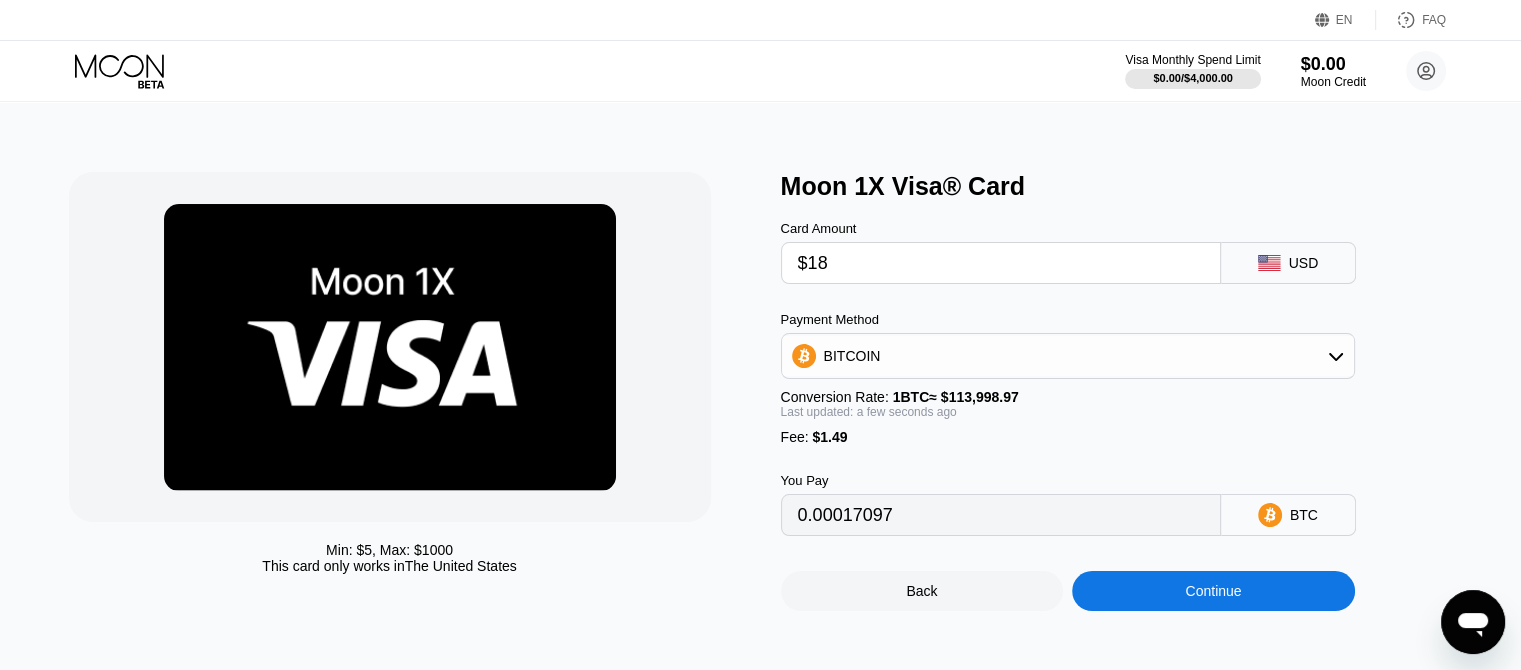 type on "$186" 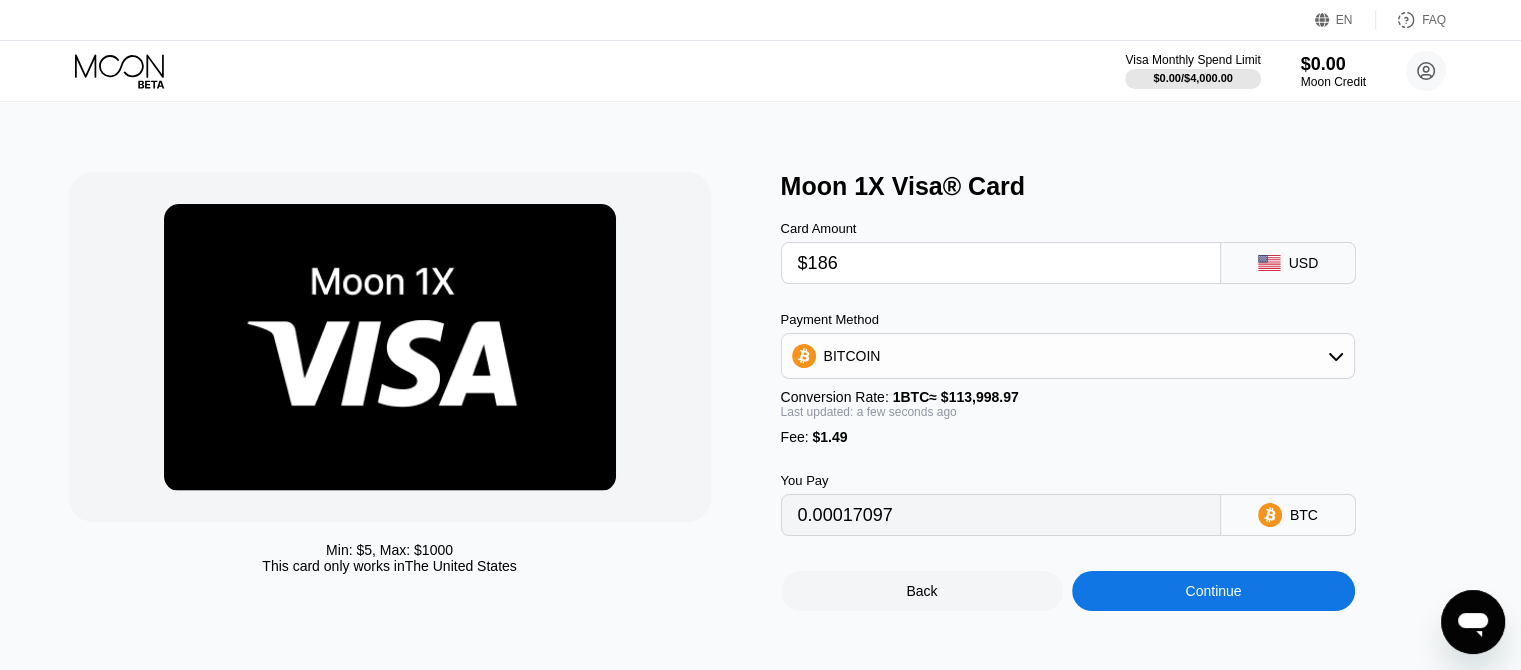type on "0.00164467" 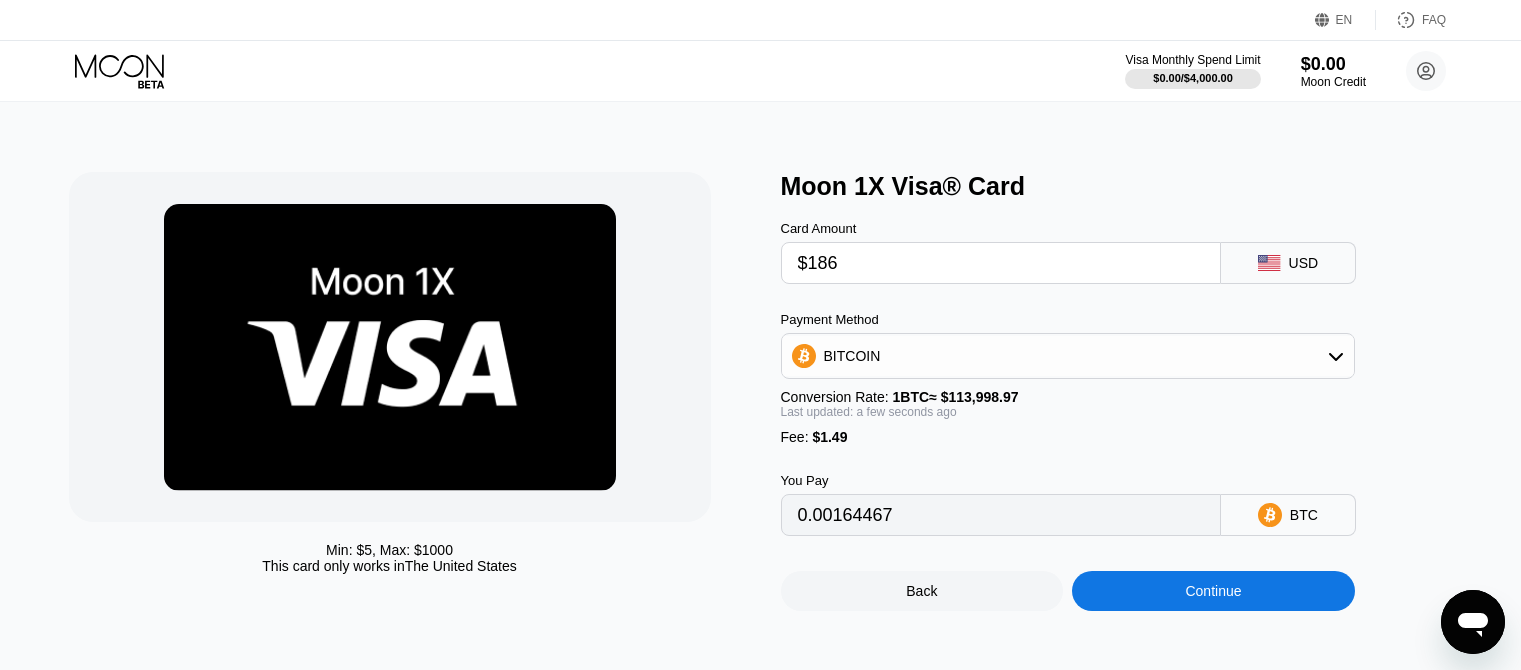 scroll, scrollTop: 0, scrollLeft: 0, axis: both 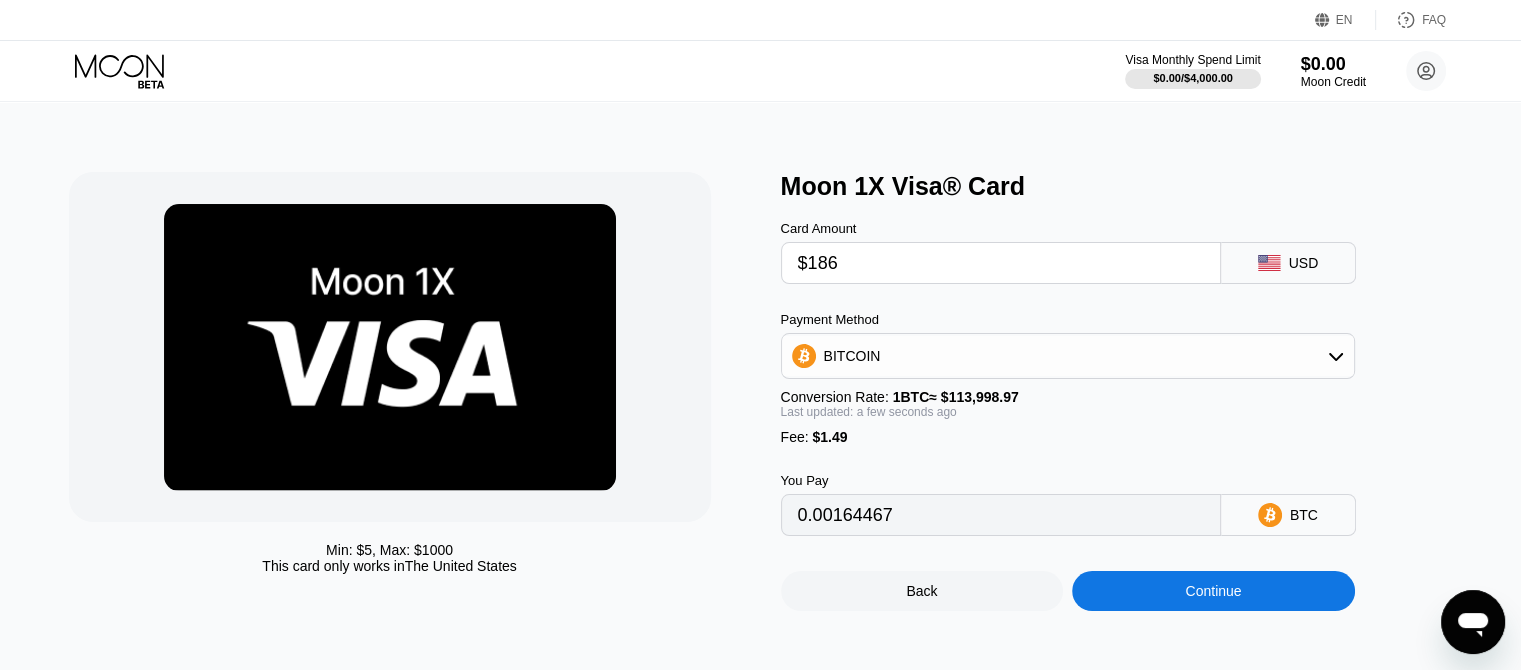 click on "Continue" at bounding box center [1213, 591] 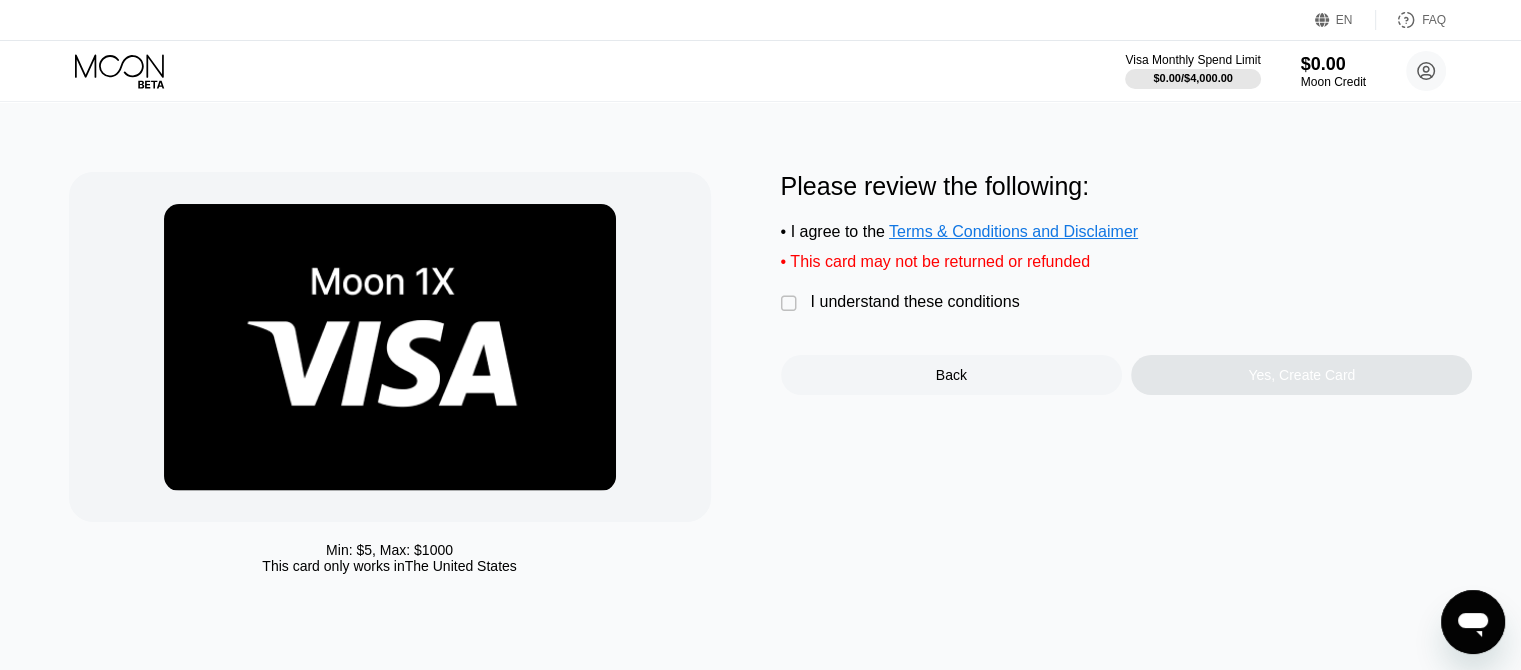 click on "I understand these conditions" at bounding box center [915, 302] 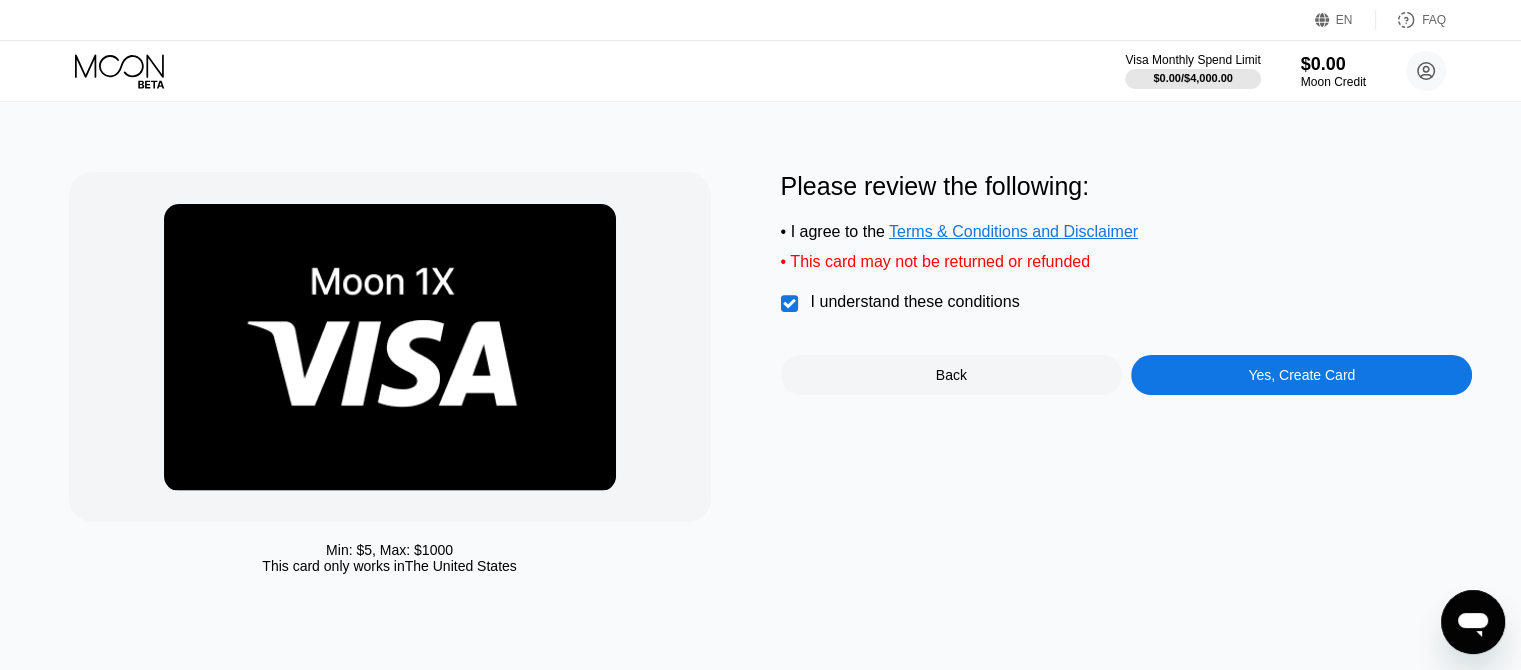 click on "Yes, Create Card" at bounding box center (1301, 375) 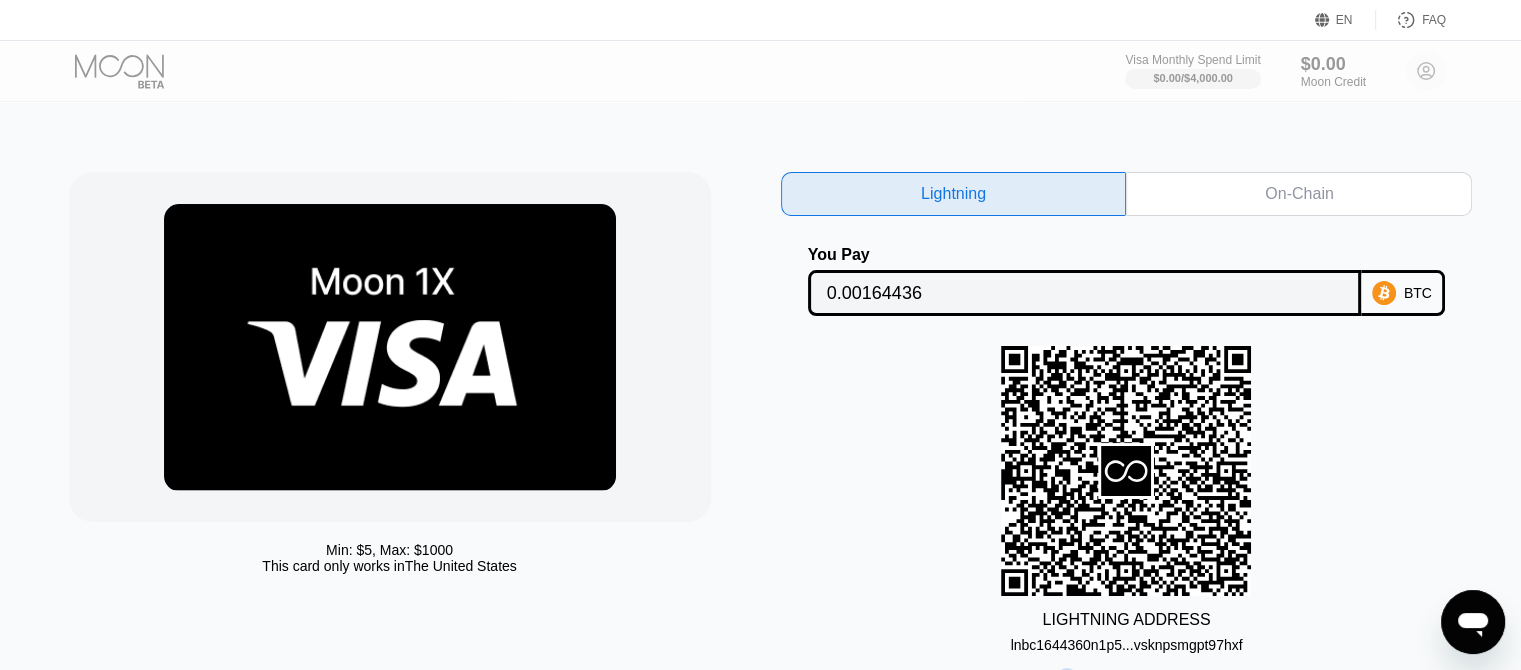 scroll, scrollTop: 200, scrollLeft: 0, axis: vertical 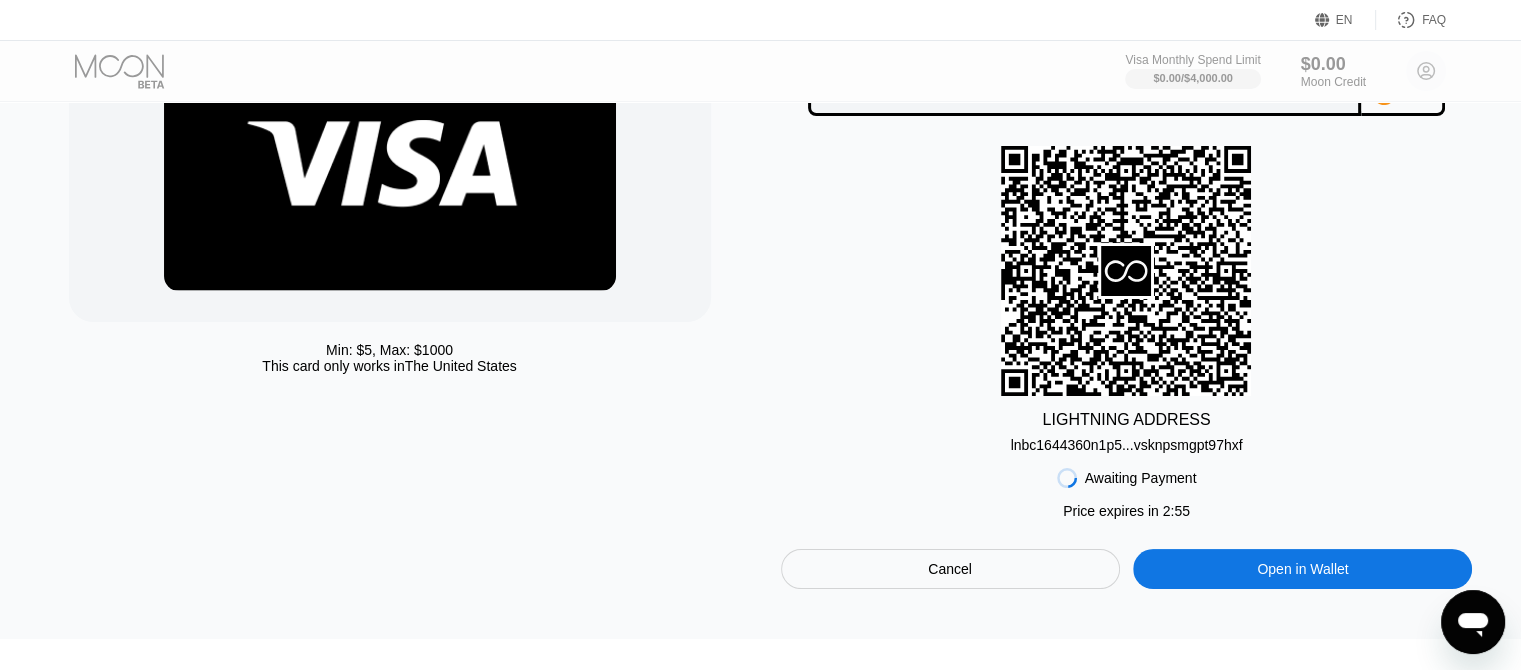 click on "lnbc1644360n1p5...vsknpsmgpt97hxf" at bounding box center (1127, 445) 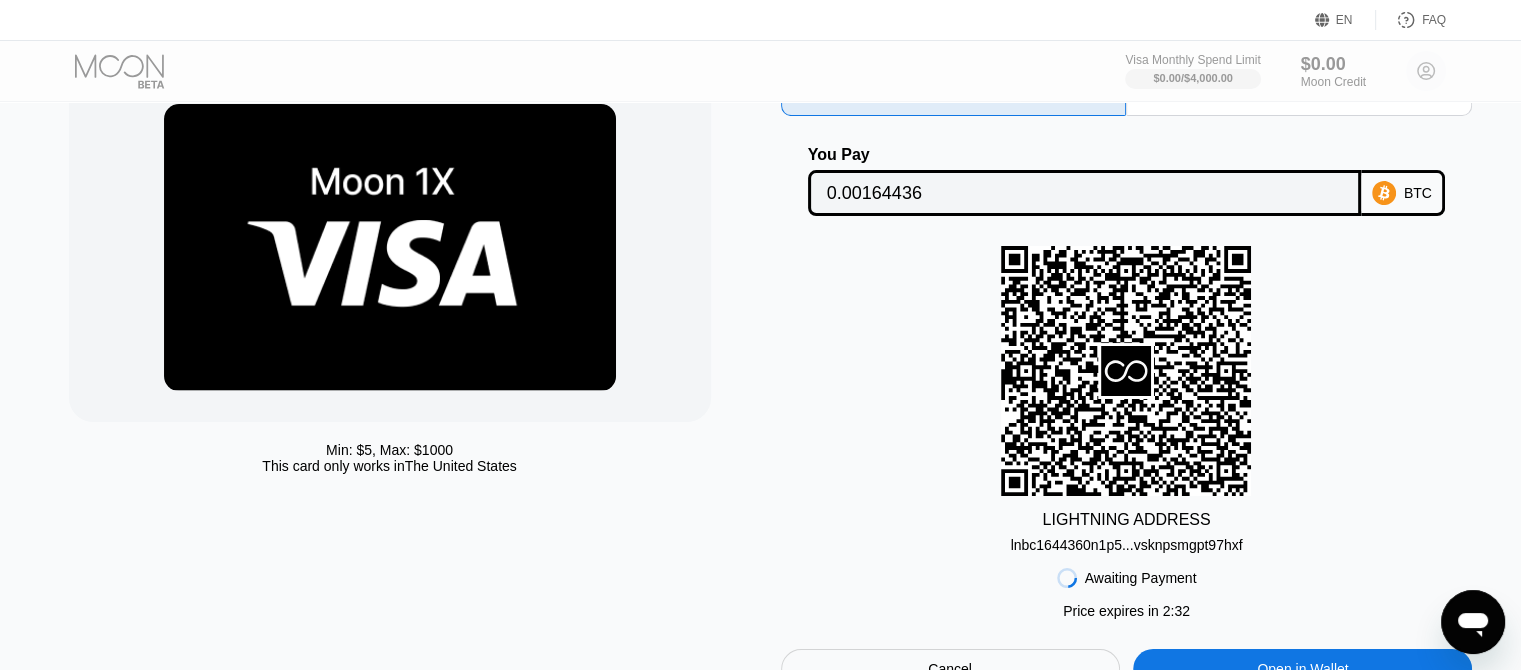 scroll, scrollTop: 0, scrollLeft: 0, axis: both 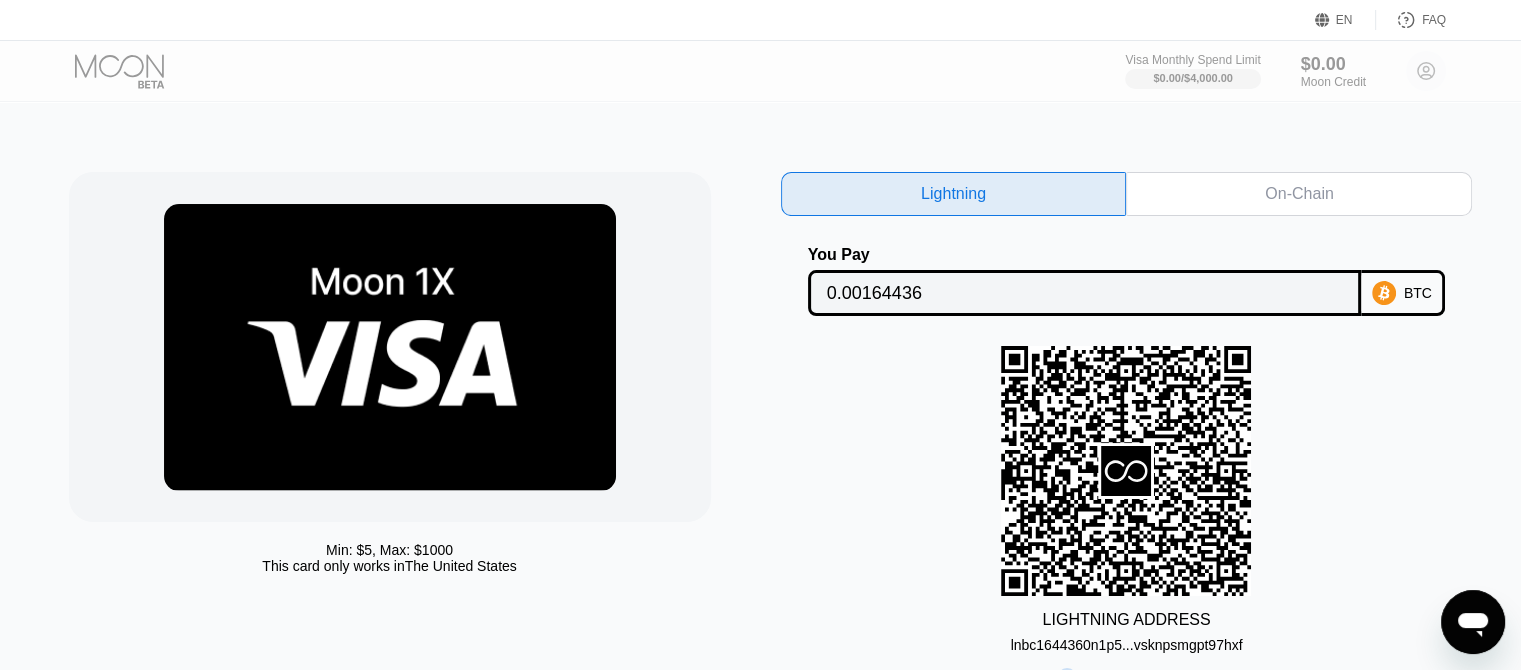click on "On-Chain" at bounding box center (1299, 194) 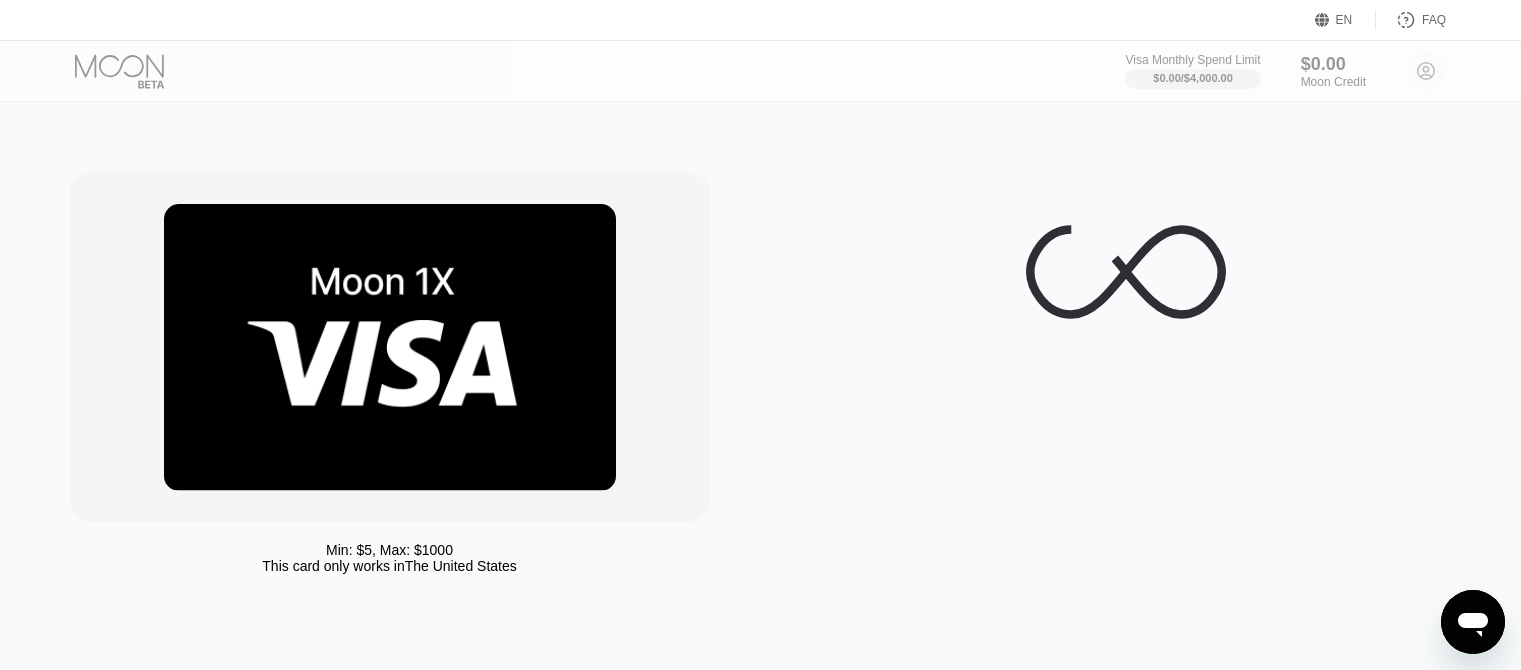 scroll, scrollTop: 0, scrollLeft: 0, axis: both 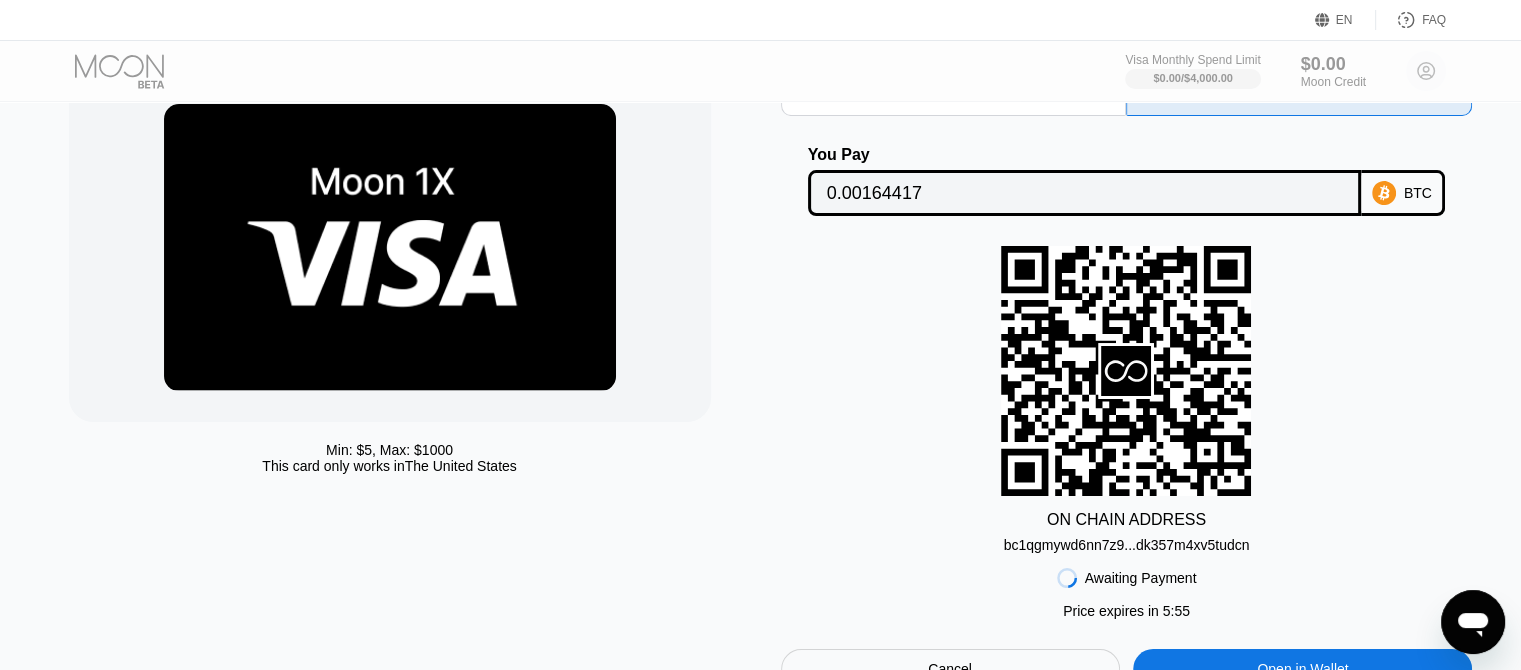 click on "bc1qgmywd6nn7z9...dk357m4xv5tudcn" at bounding box center [1127, 545] 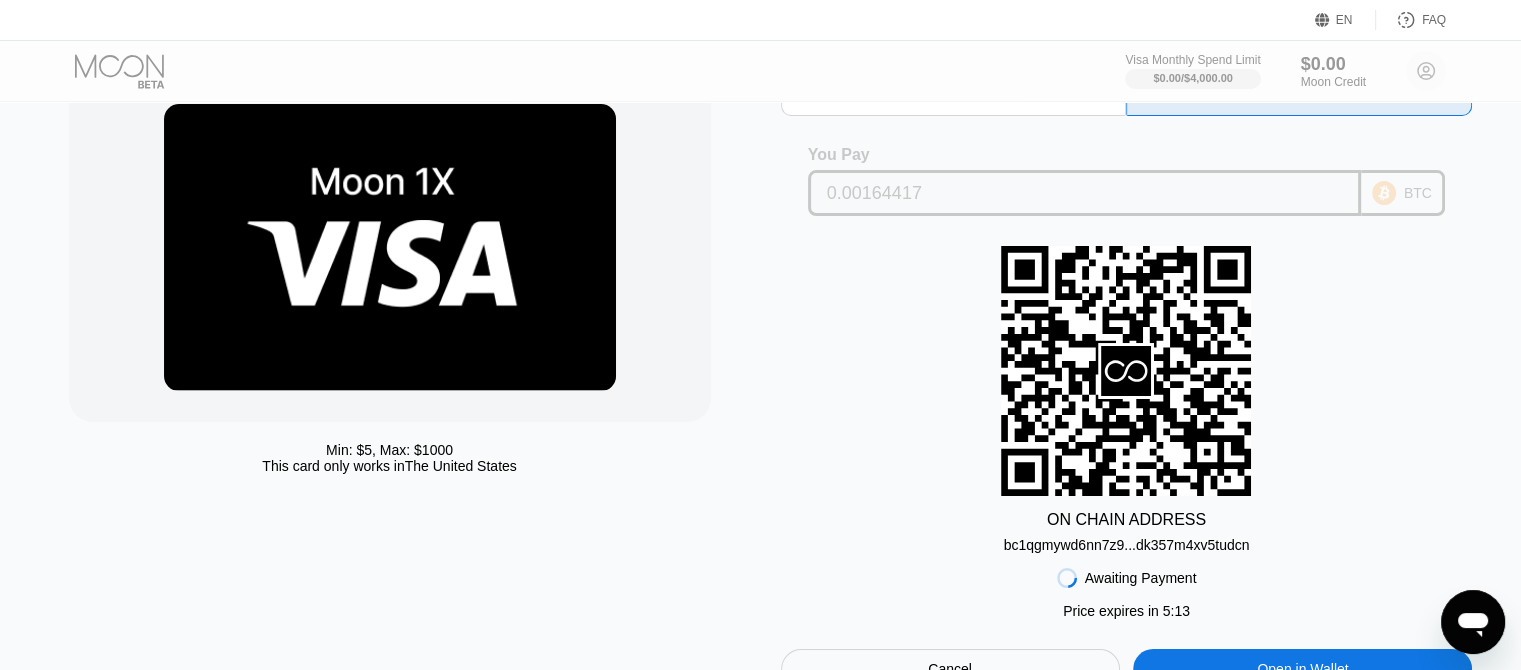 click on "0.00164417" at bounding box center (1085, 193) 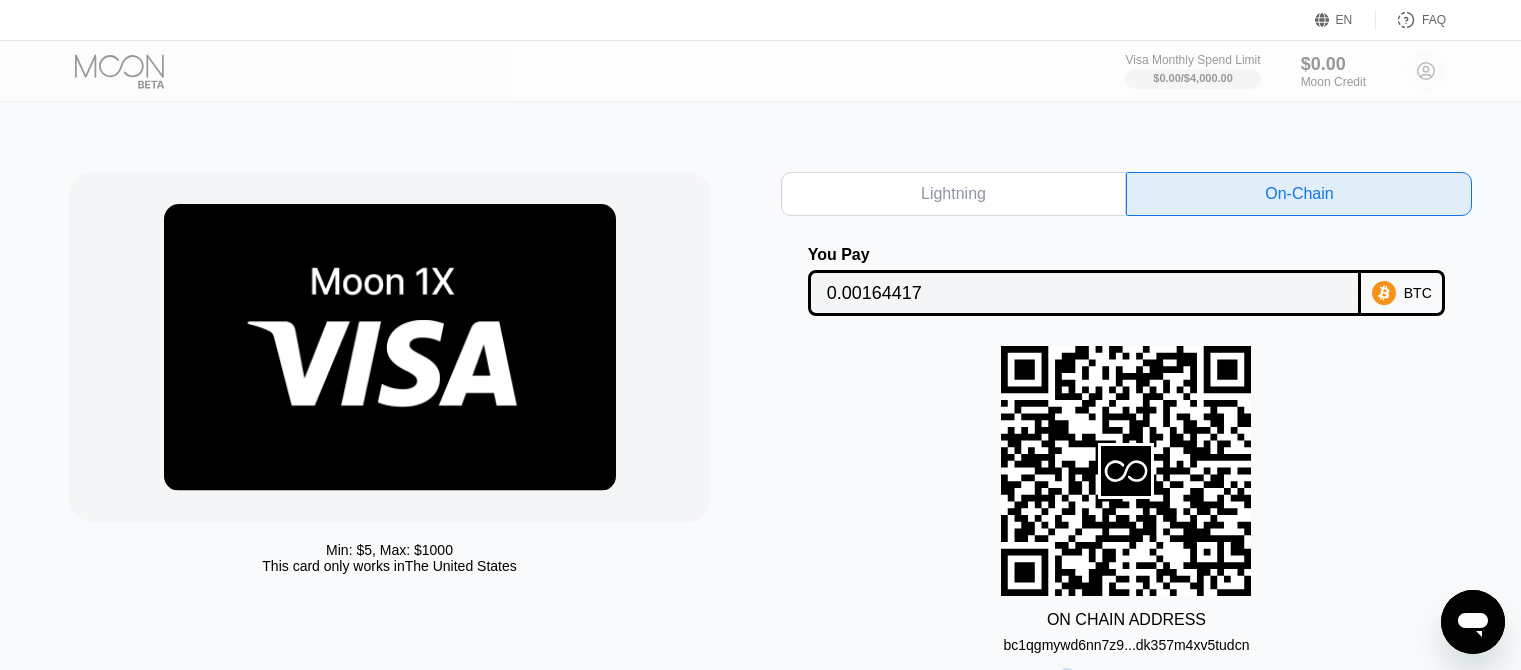 scroll, scrollTop: 0, scrollLeft: 0, axis: both 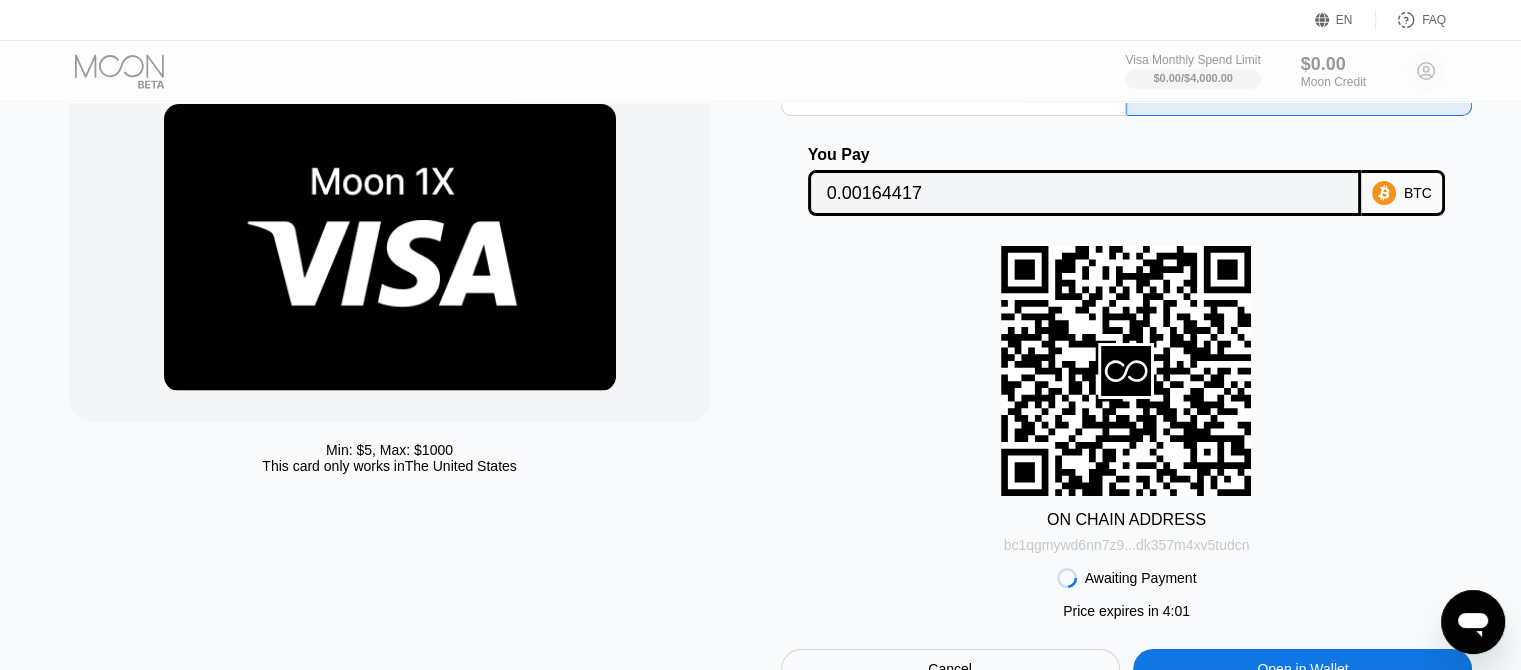 click on "bc1qgmywd6nn7z9...dk357m4xv5tudcn" at bounding box center (1127, 545) 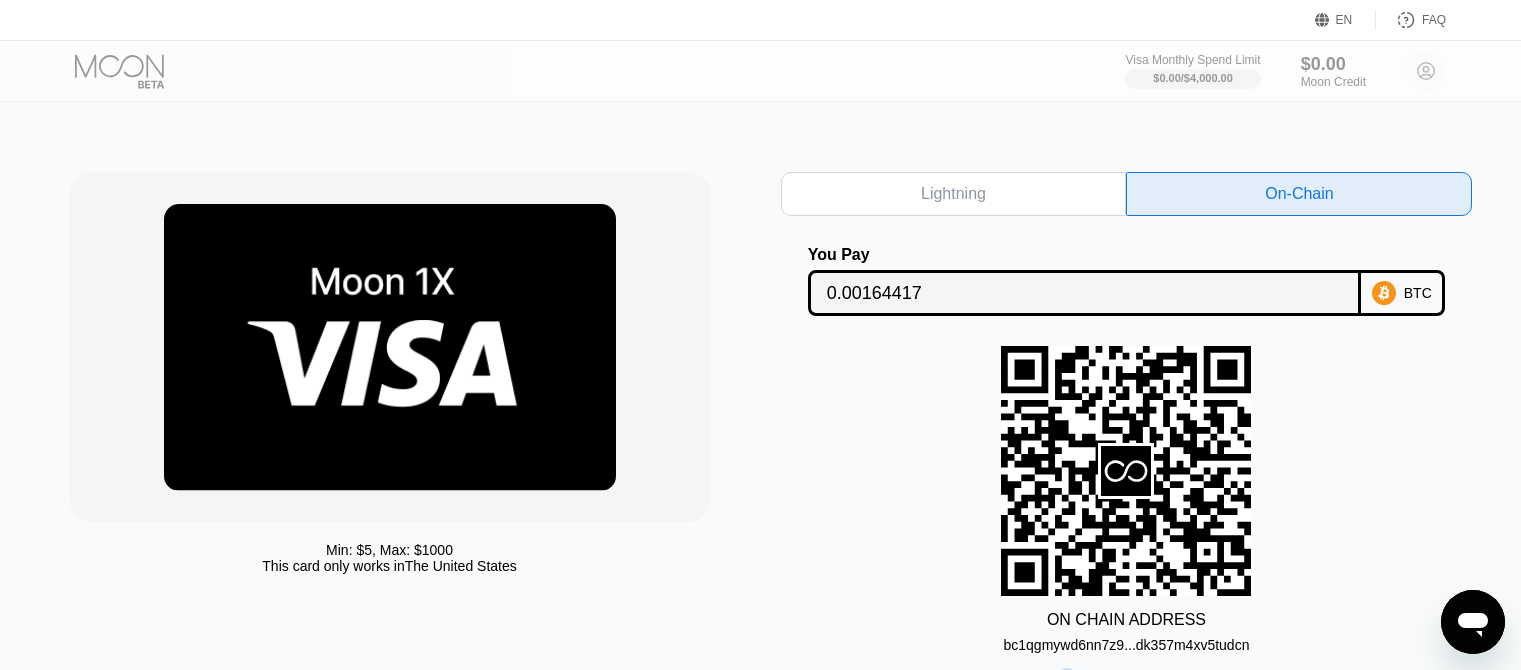 scroll, scrollTop: 0, scrollLeft: 0, axis: both 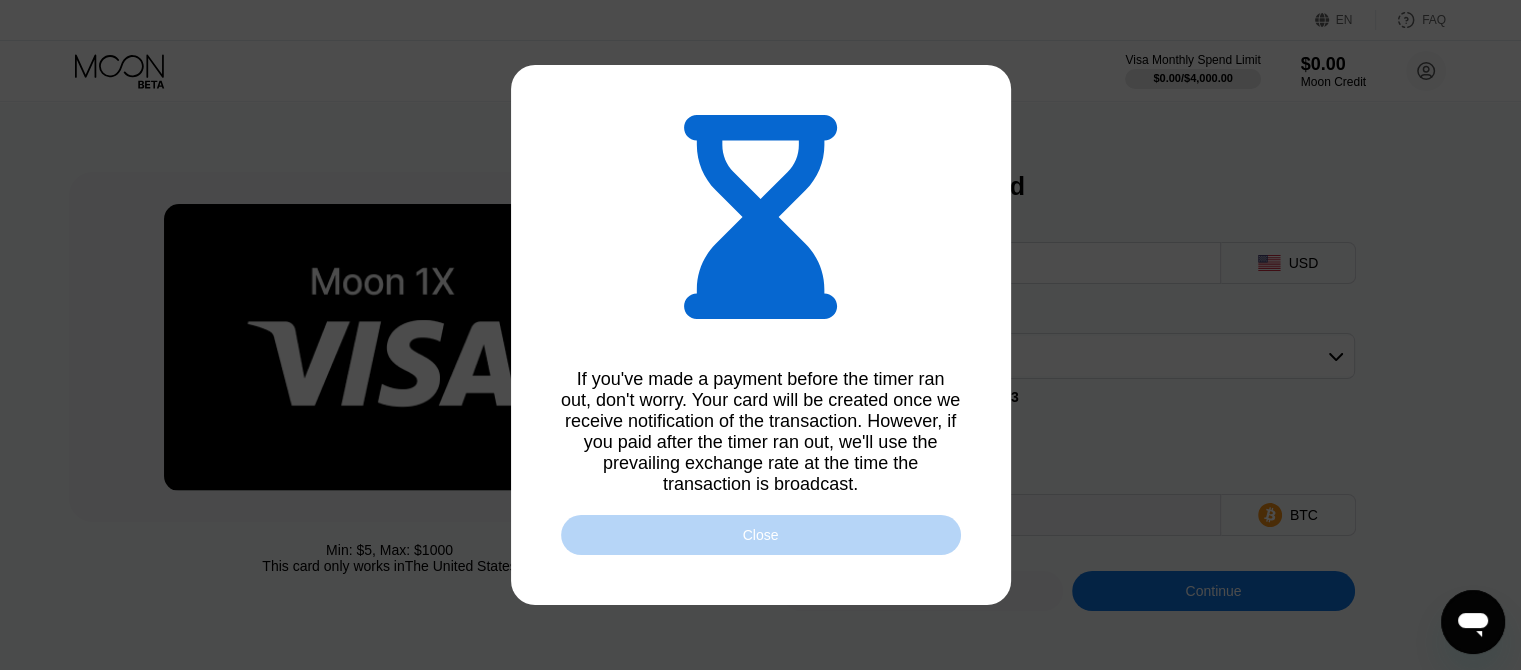 click on "Close" at bounding box center (761, 535) 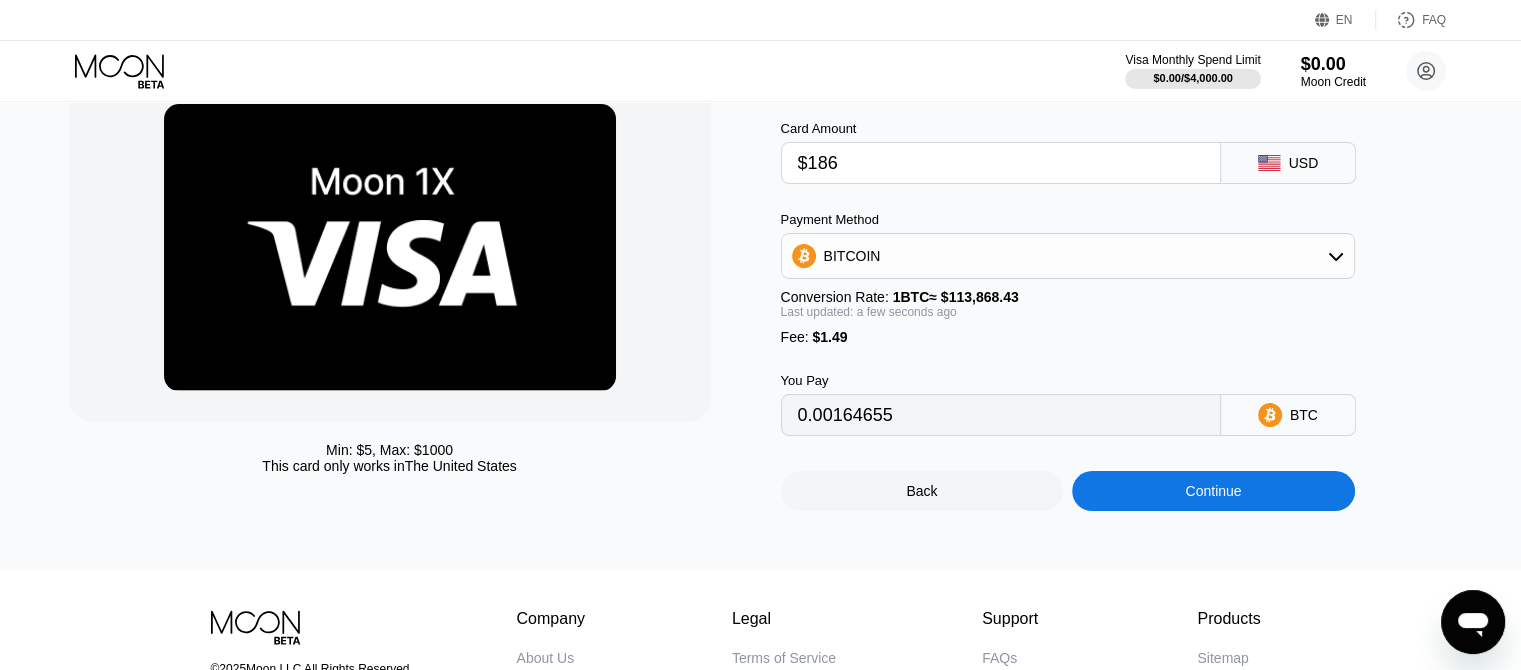 scroll, scrollTop: 0, scrollLeft: 0, axis: both 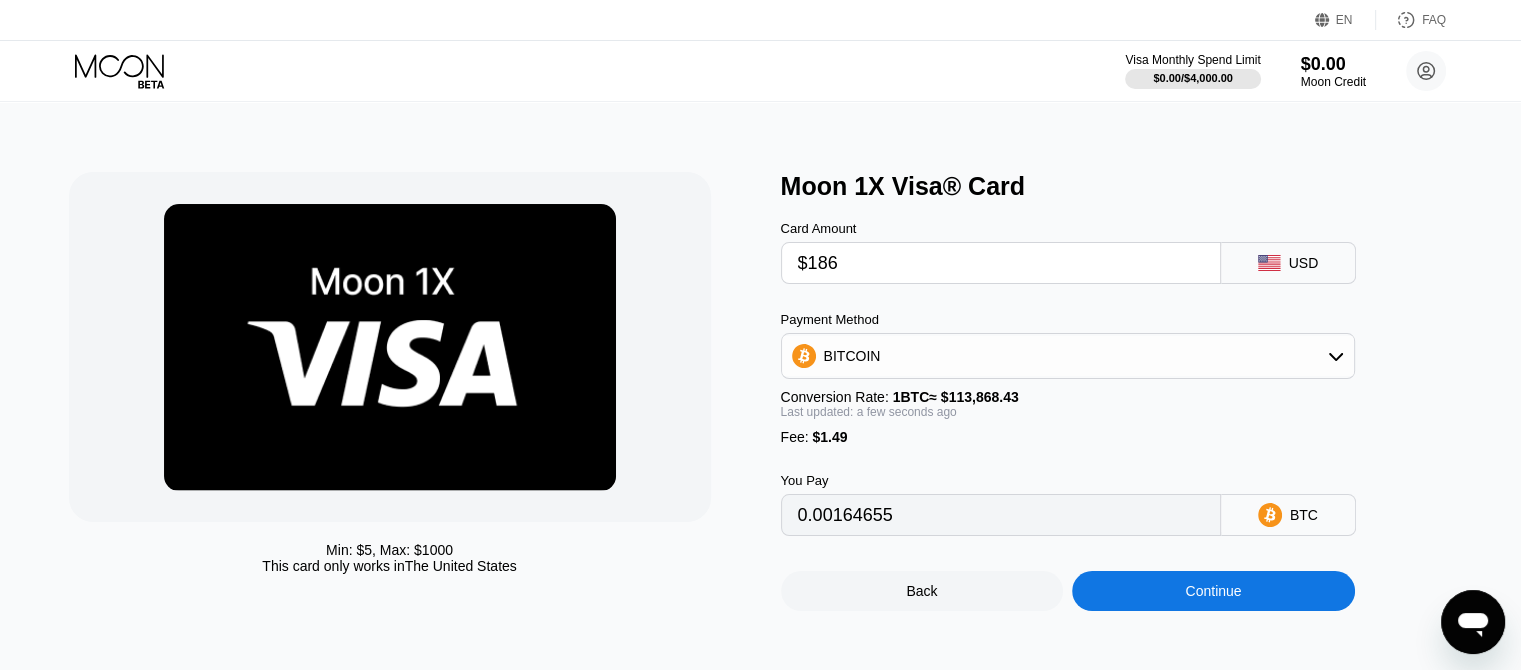 click on "Continue" at bounding box center [1213, 591] 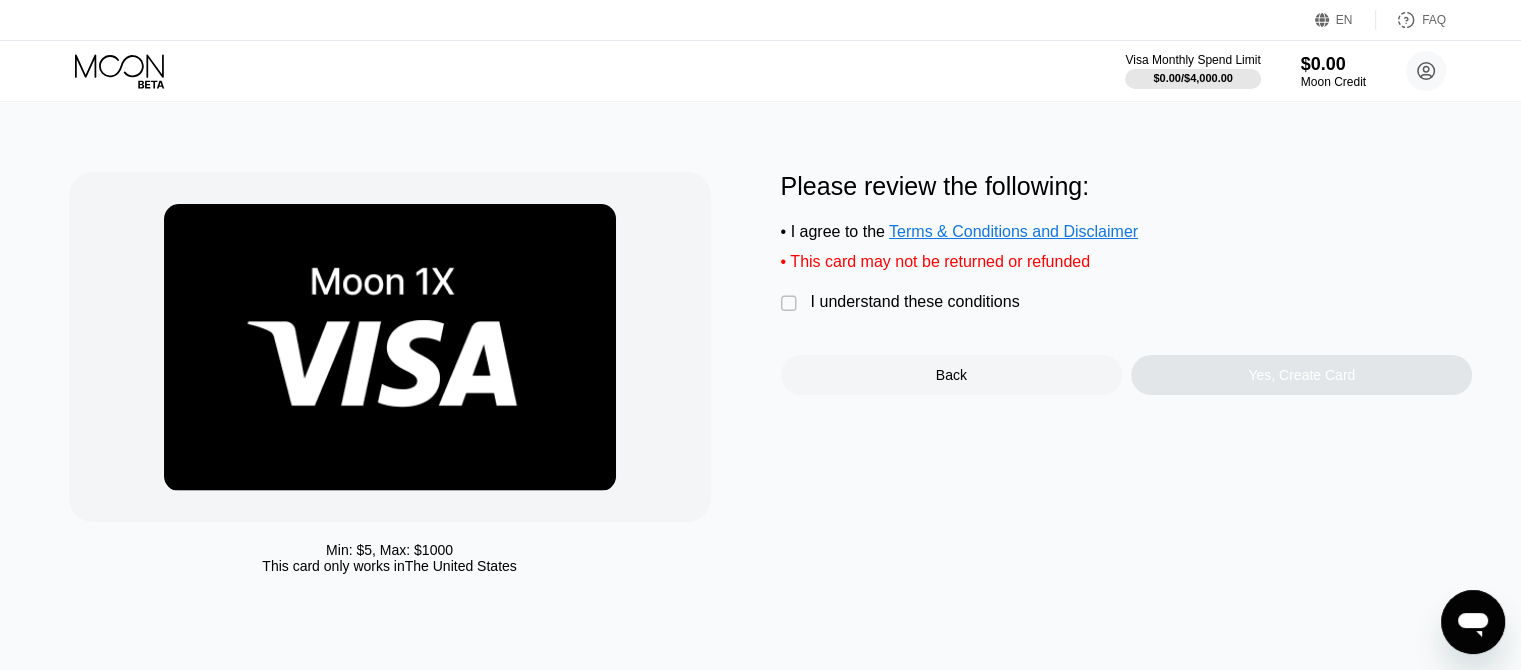 click on "I understand these conditions" at bounding box center (915, 302) 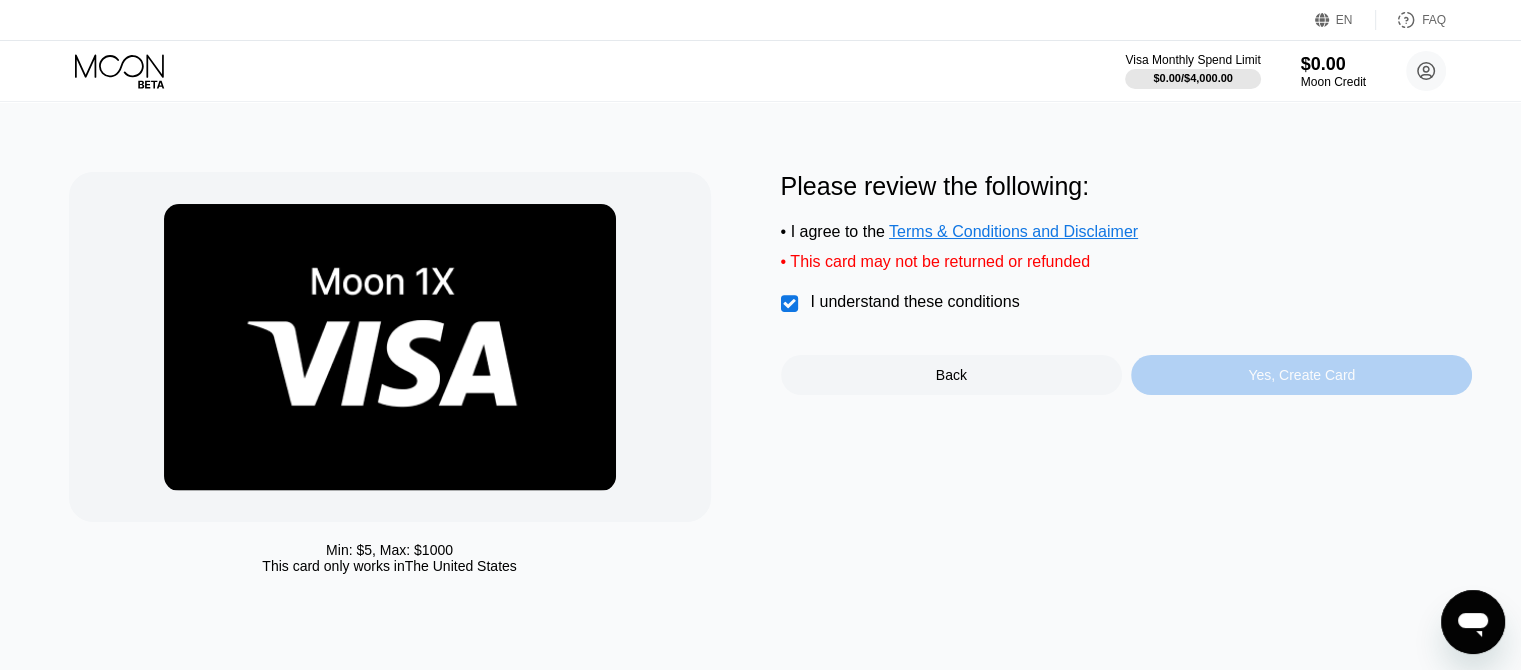 click on "Yes, Create Card" at bounding box center [1301, 375] 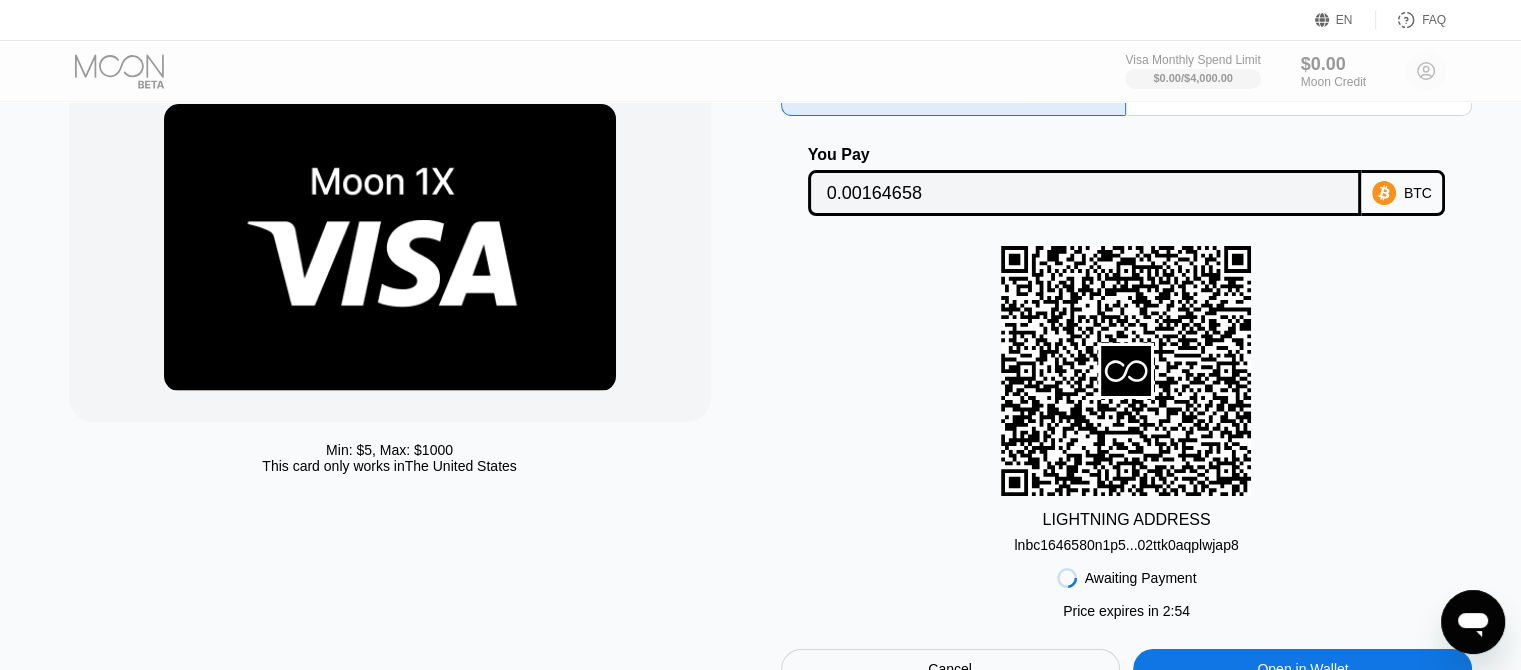 scroll, scrollTop: 0, scrollLeft: 0, axis: both 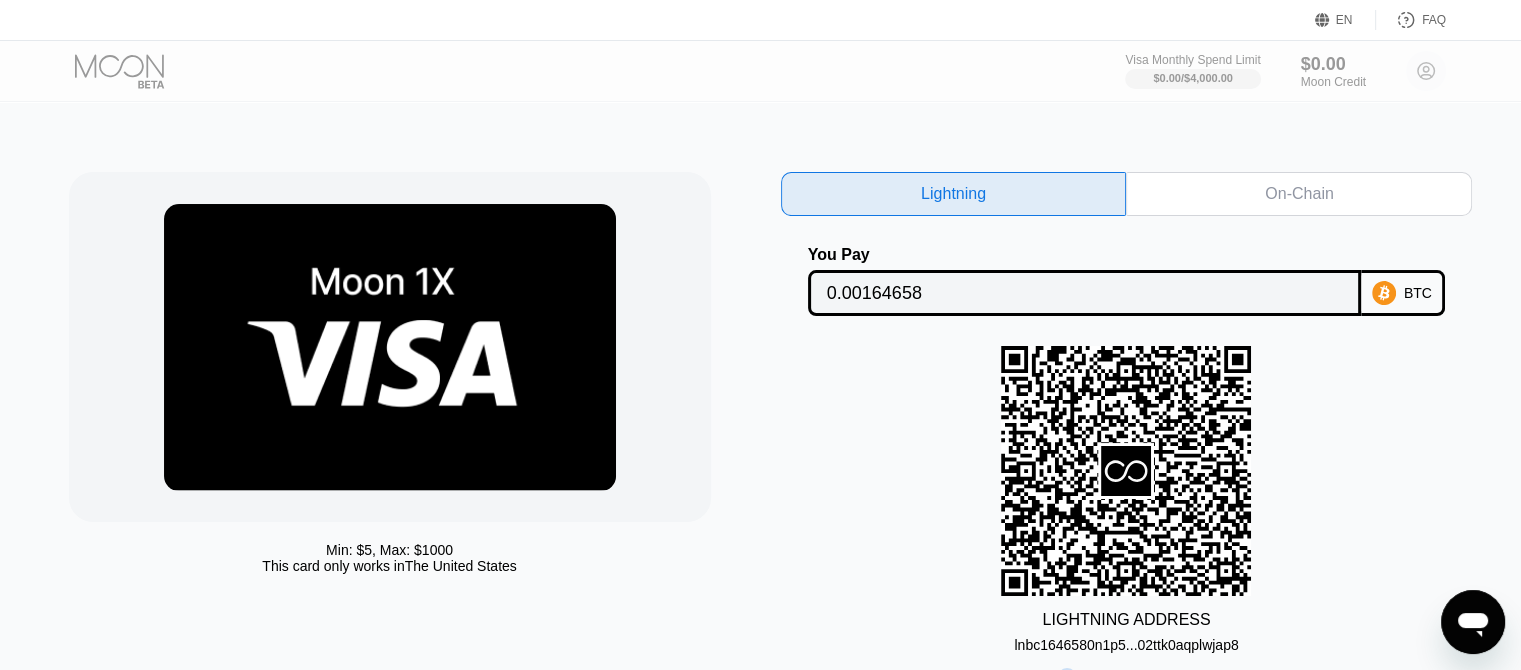 click on "On-Chain" at bounding box center [1299, 194] 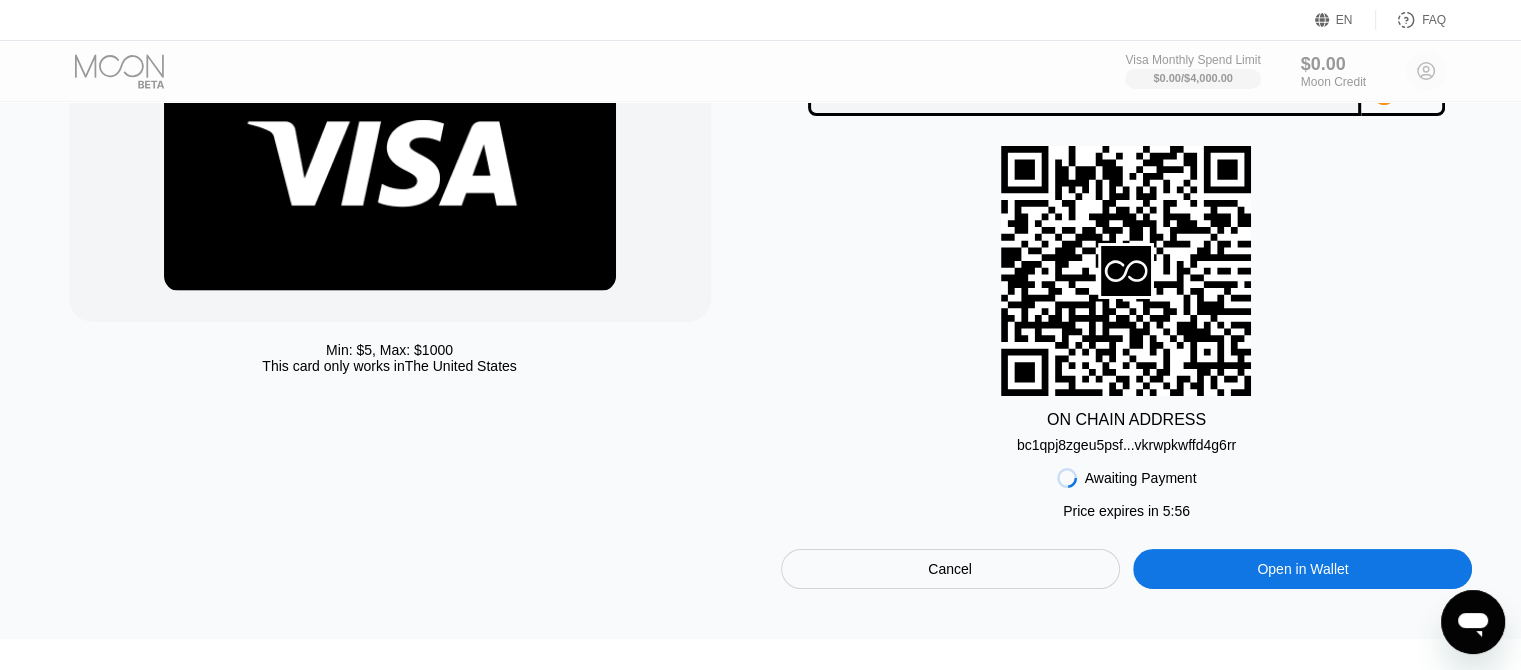 scroll, scrollTop: 0, scrollLeft: 0, axis: both 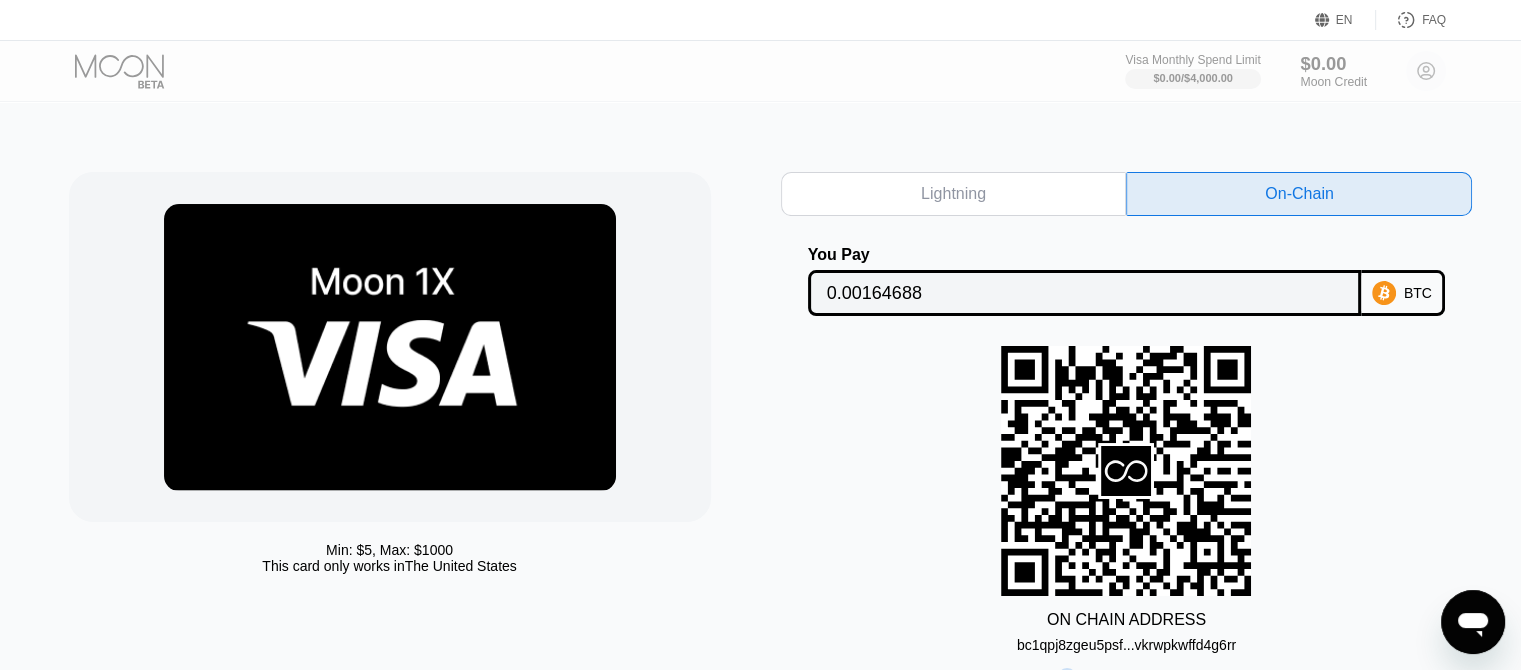 click on "$0.00 Moon Credit" at bounding box center (1333, 71) 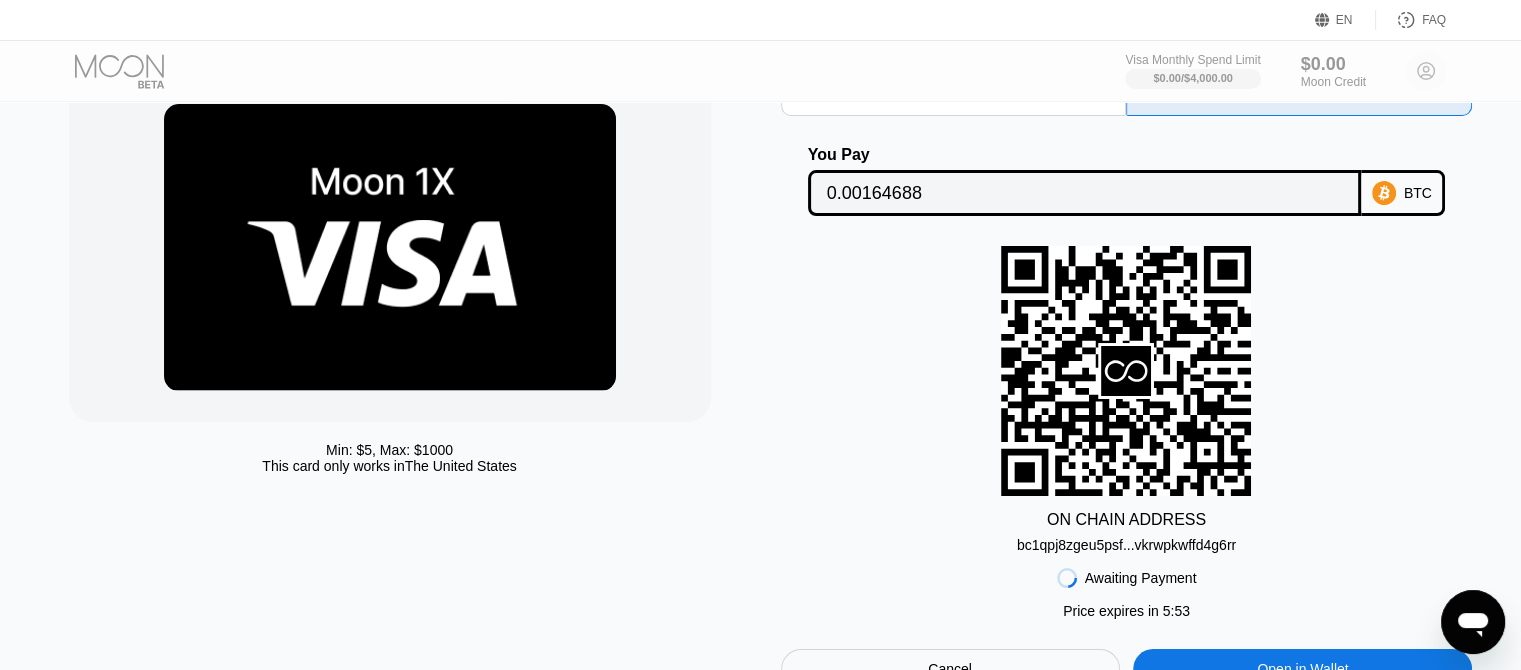scroll, scrollTop: 200, scrollLeft: 0, axis: vertical 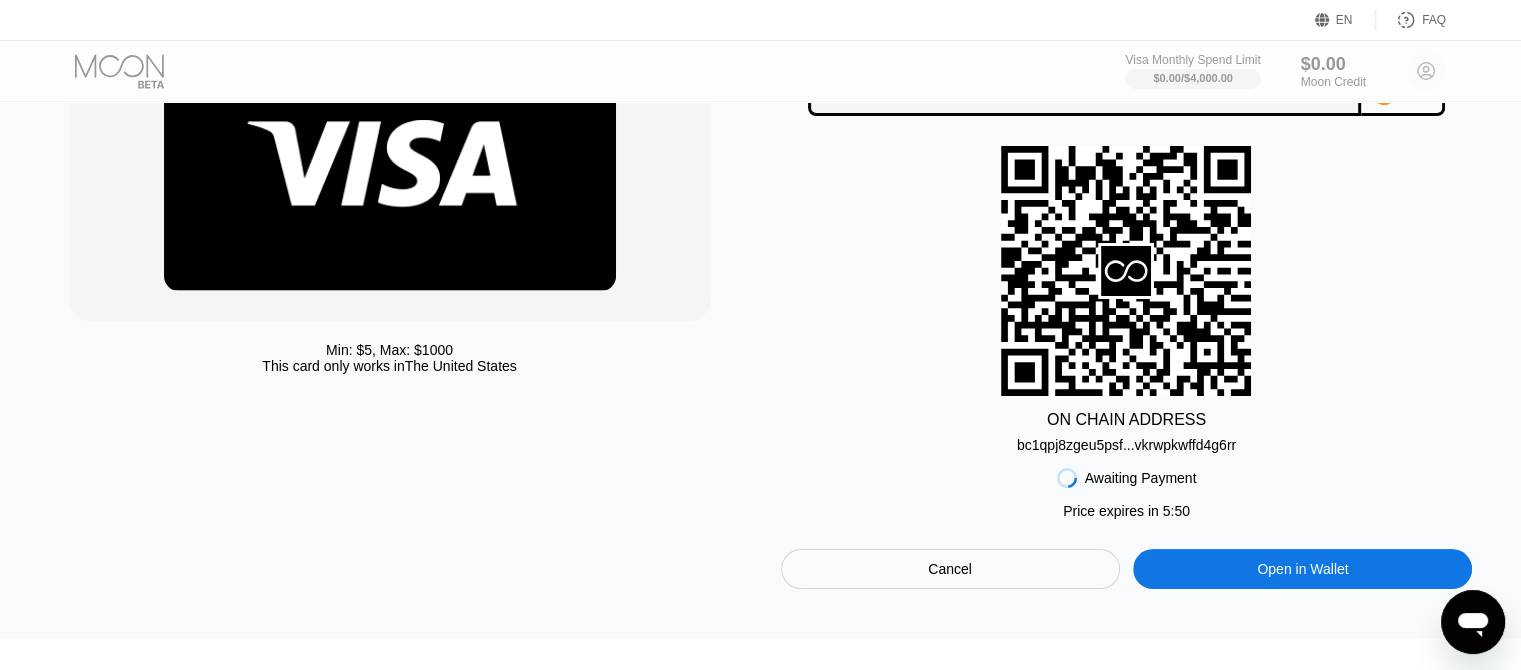 click on "Cancel" at bounding box center [950, 569] 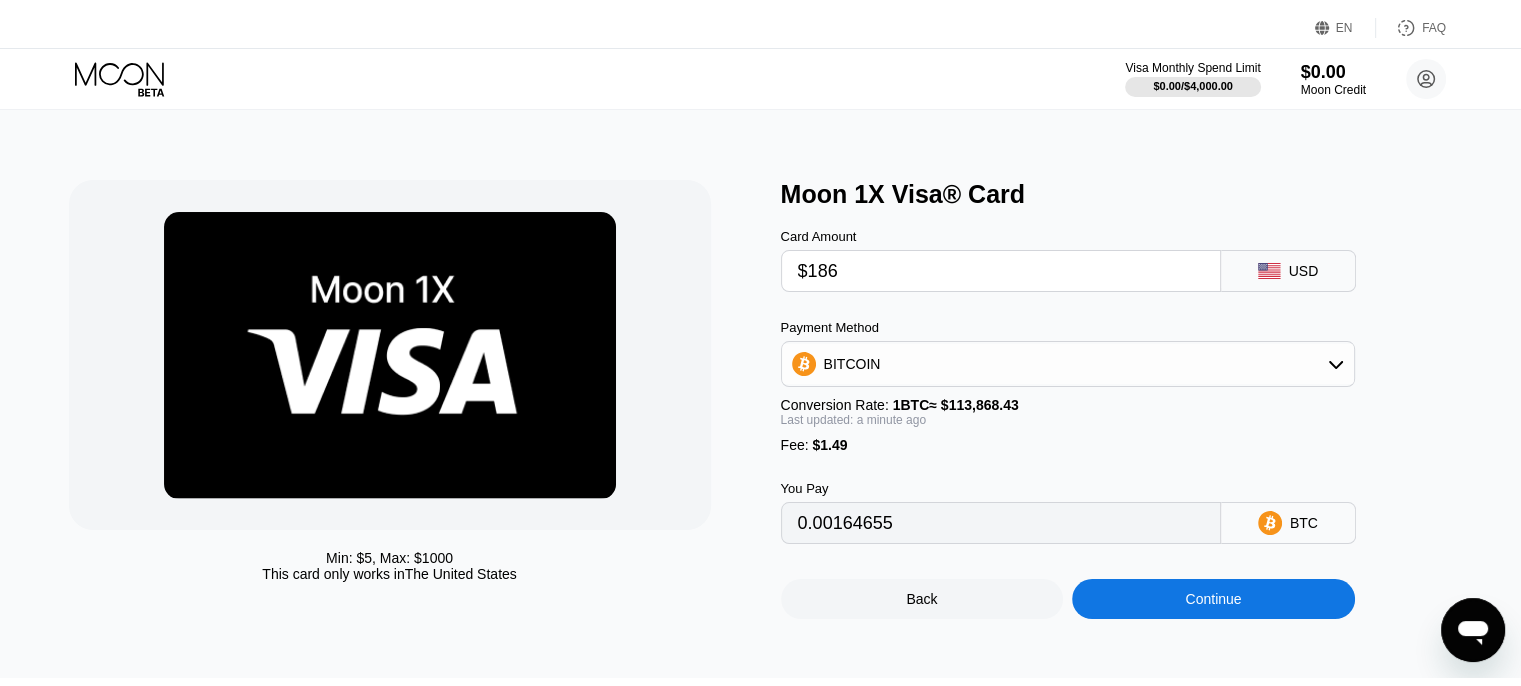 scroll, scrollTop: 0, scrollLeft: 0, axis: both 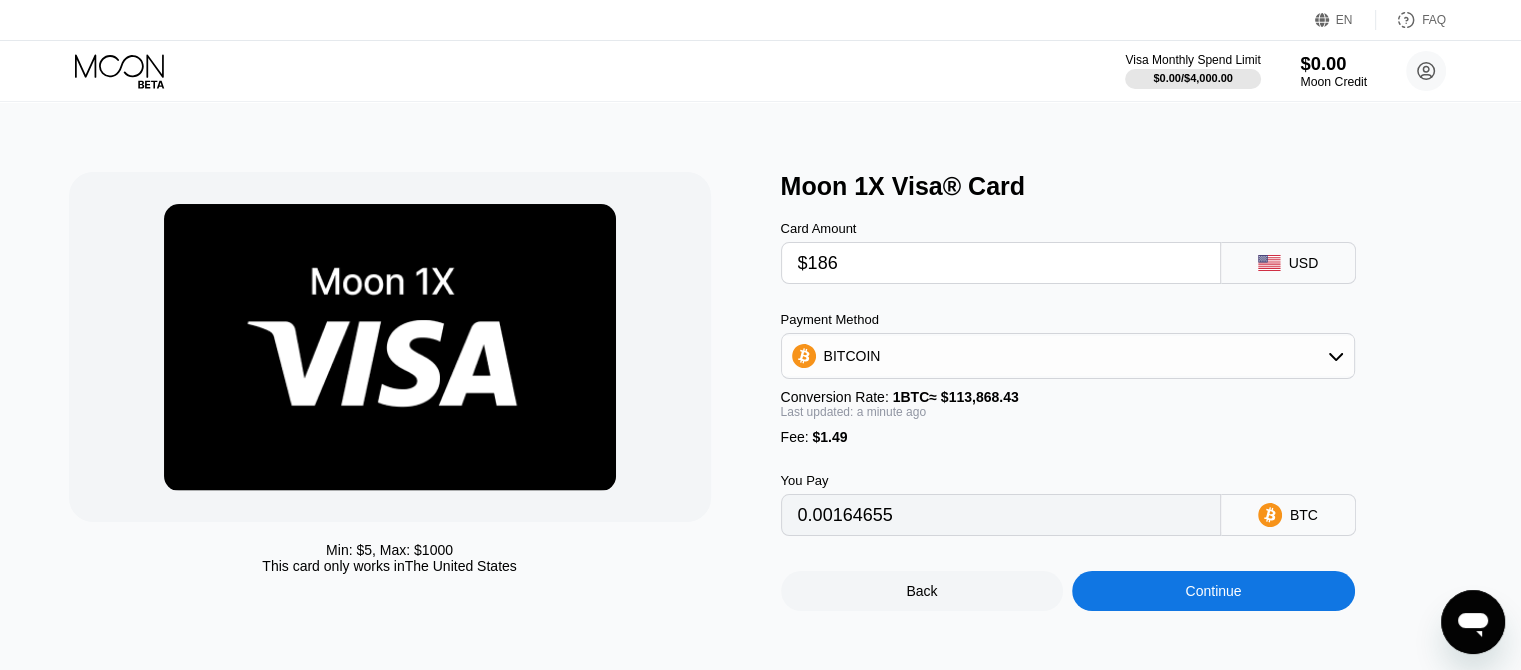 click on "Moon Credit" at bounding box center (1333, 82) 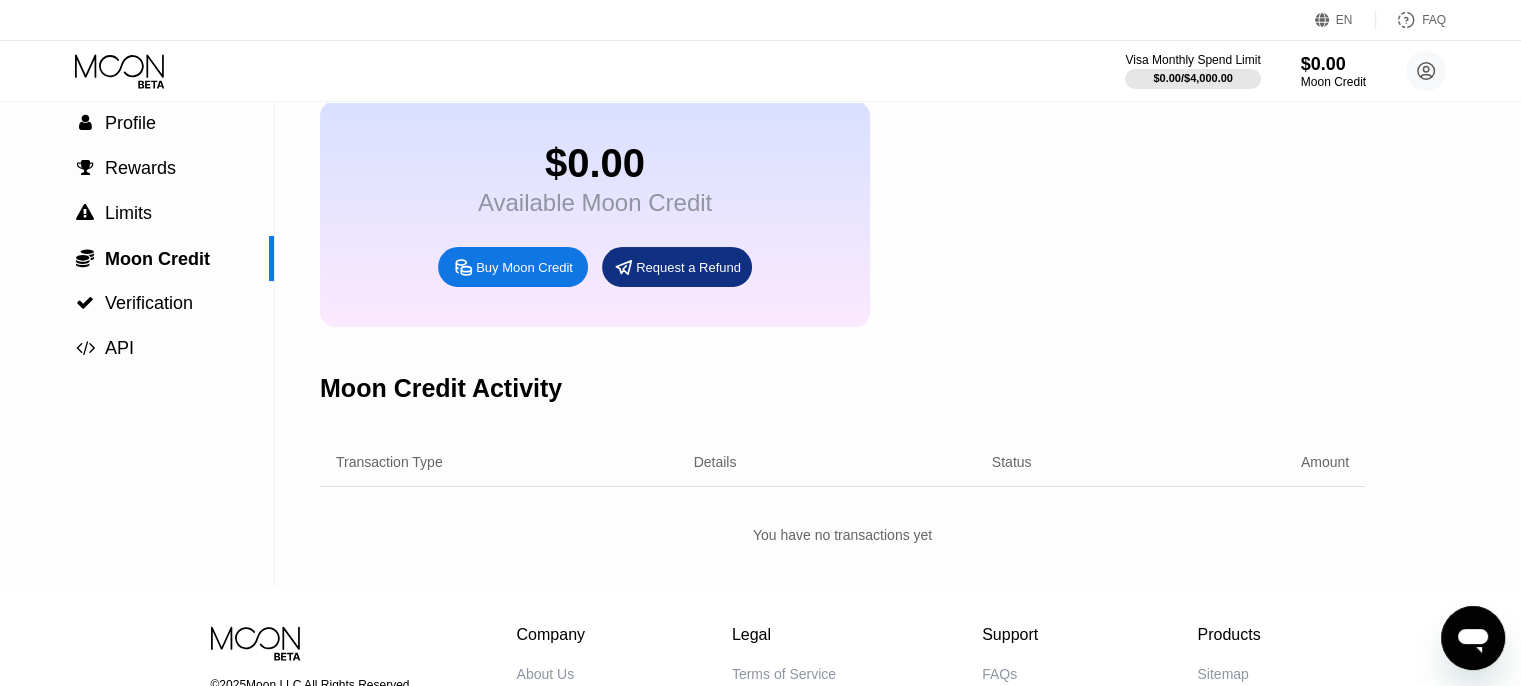 scroll, scrollTop: 0, scrollLeft: 0, axis: both 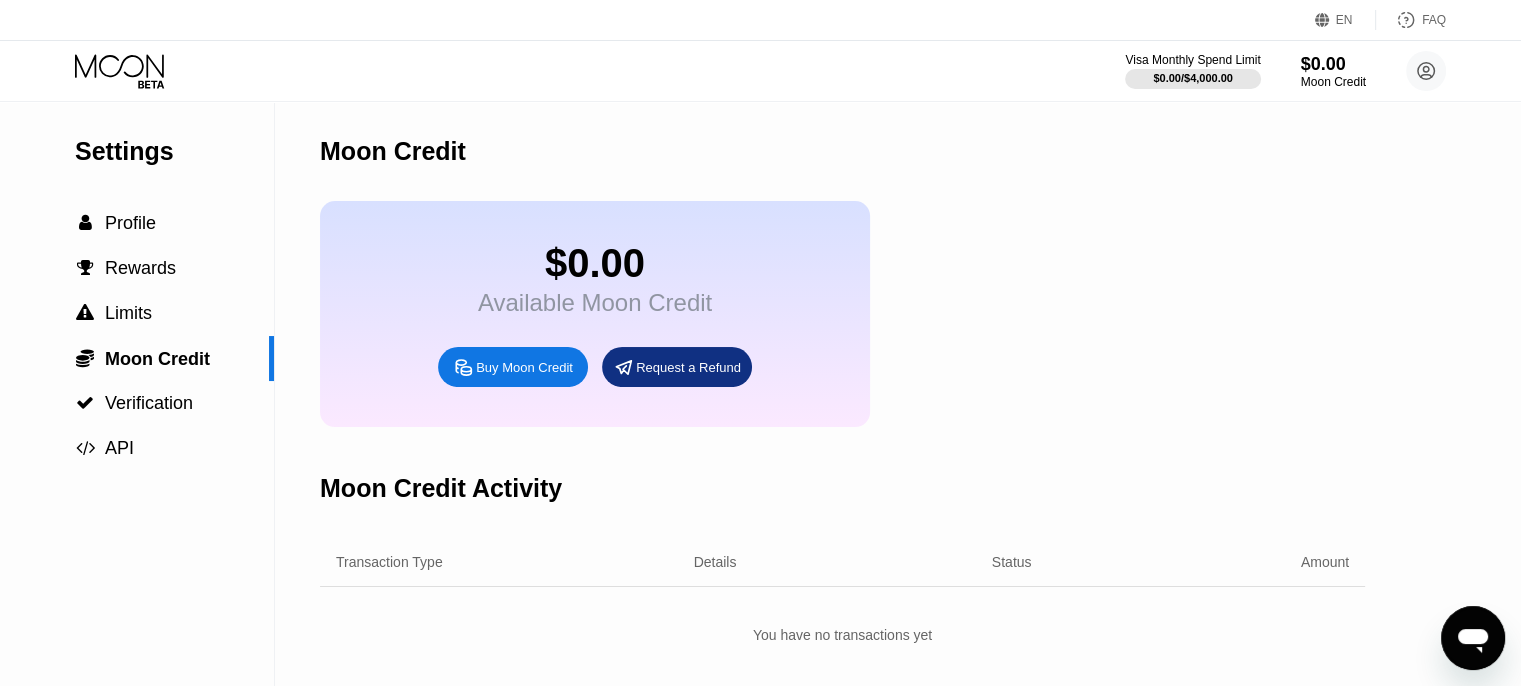 click on "Request a Refund" at bounding box center (688, 367) 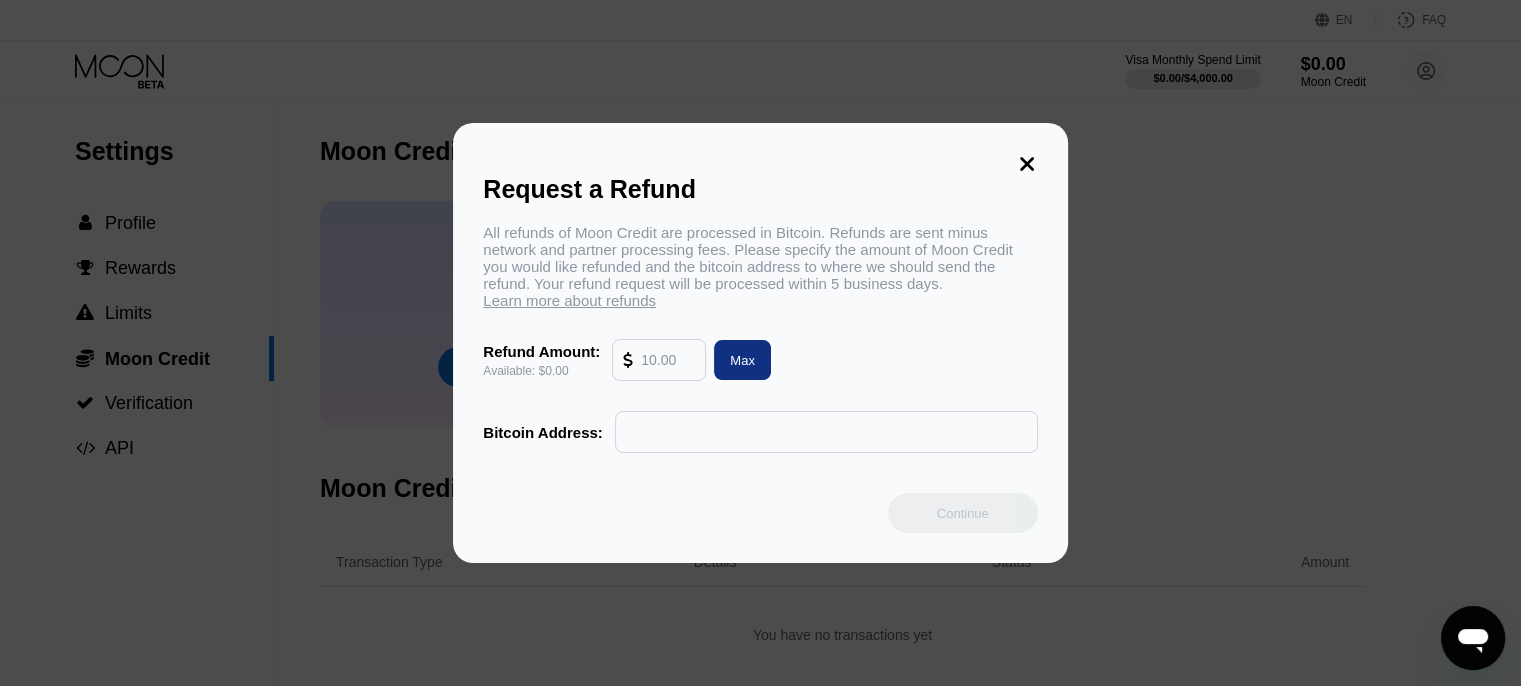 click 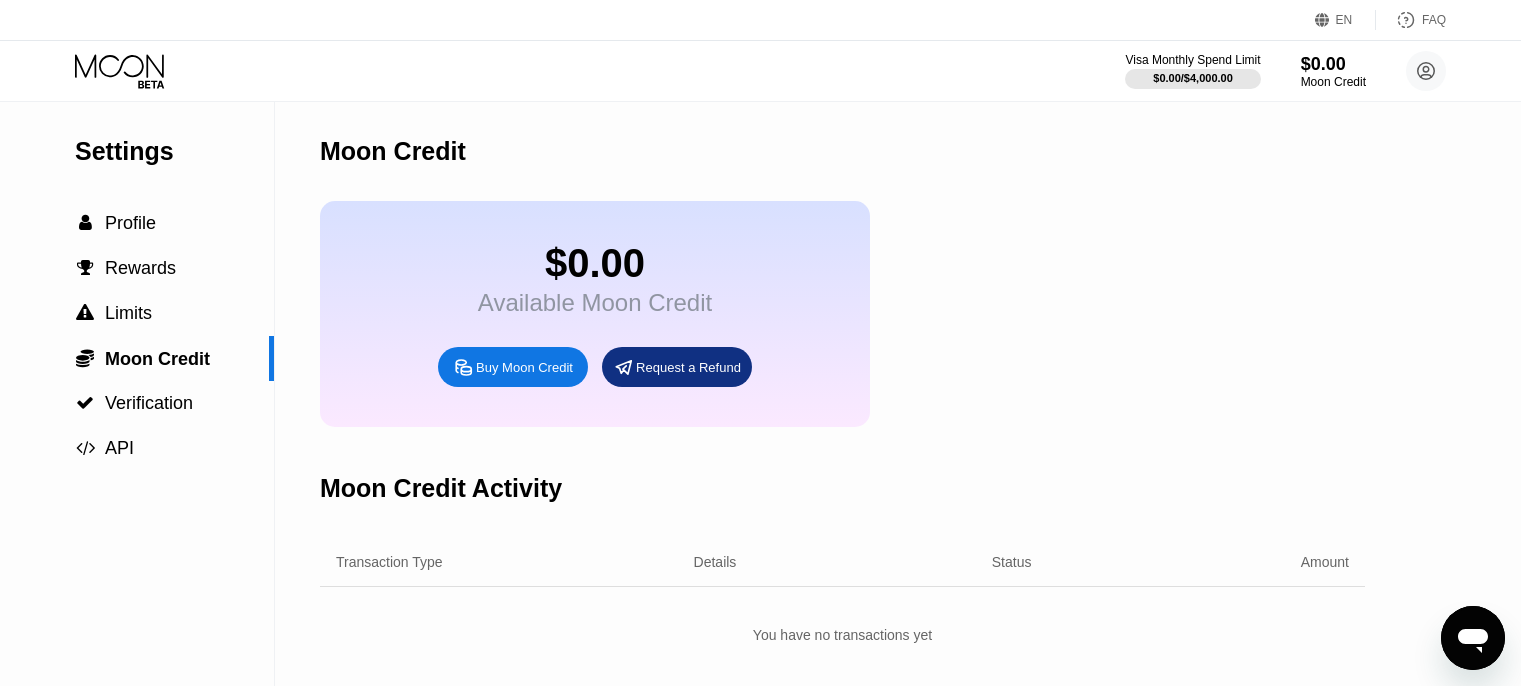 scroll, scrollTop: 0, scrollLeft: 0, axis: both 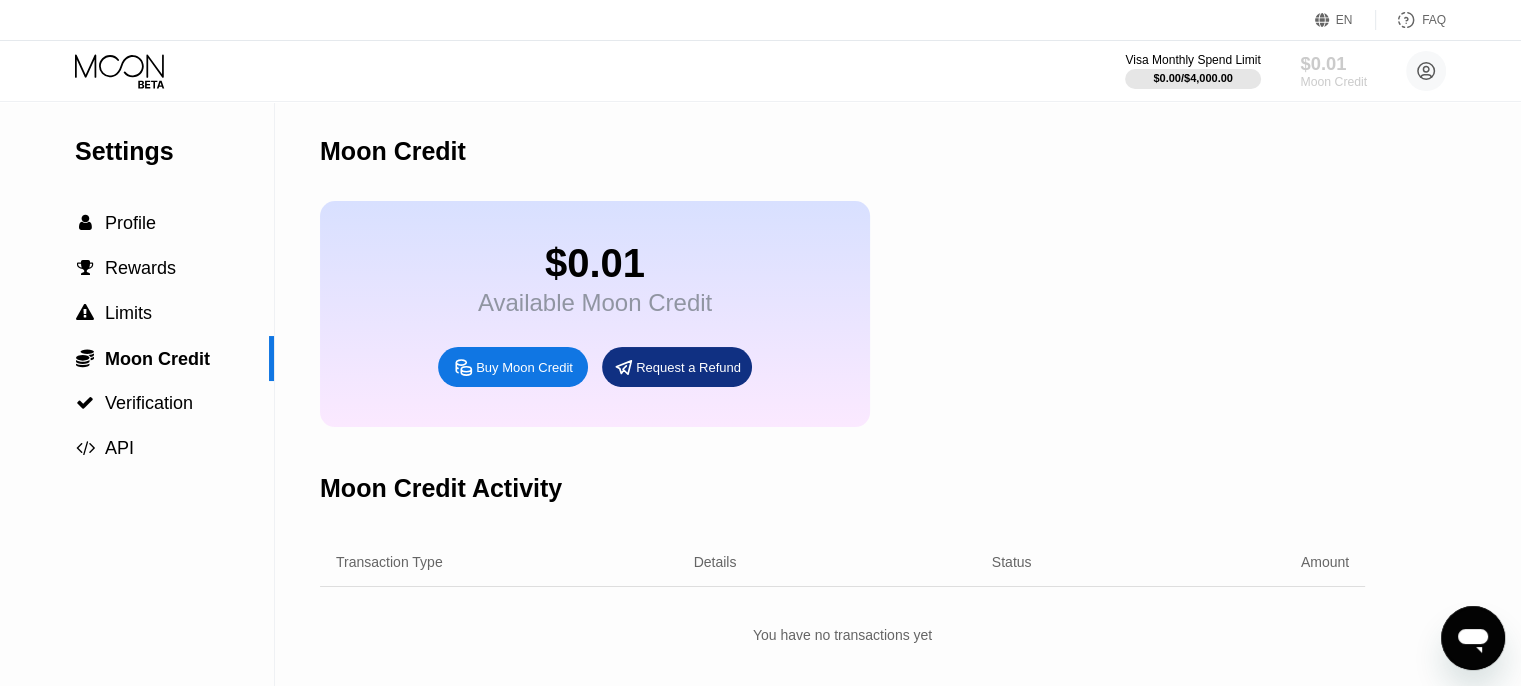 click on "$0.01" at bounding box center (1333, 63) 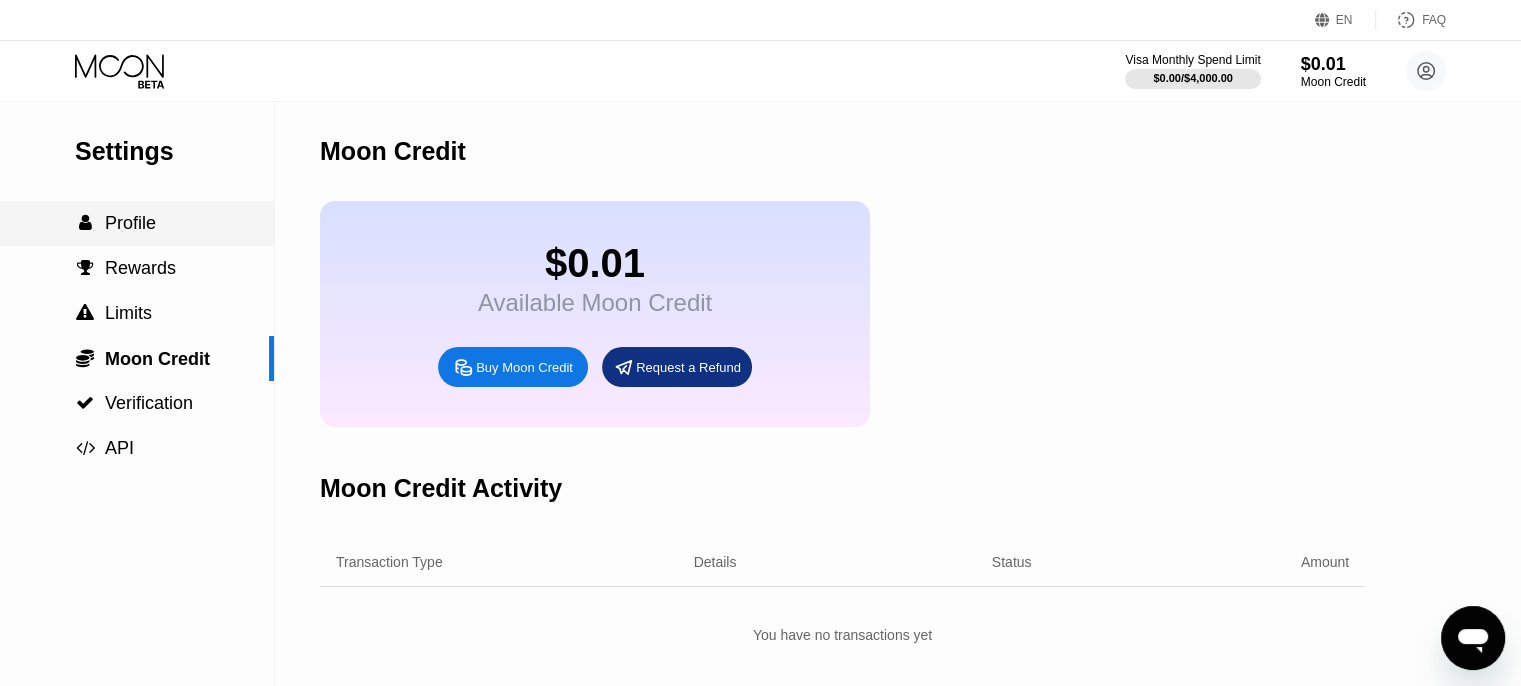 click on " Profile" at bounding box center [137, 223] 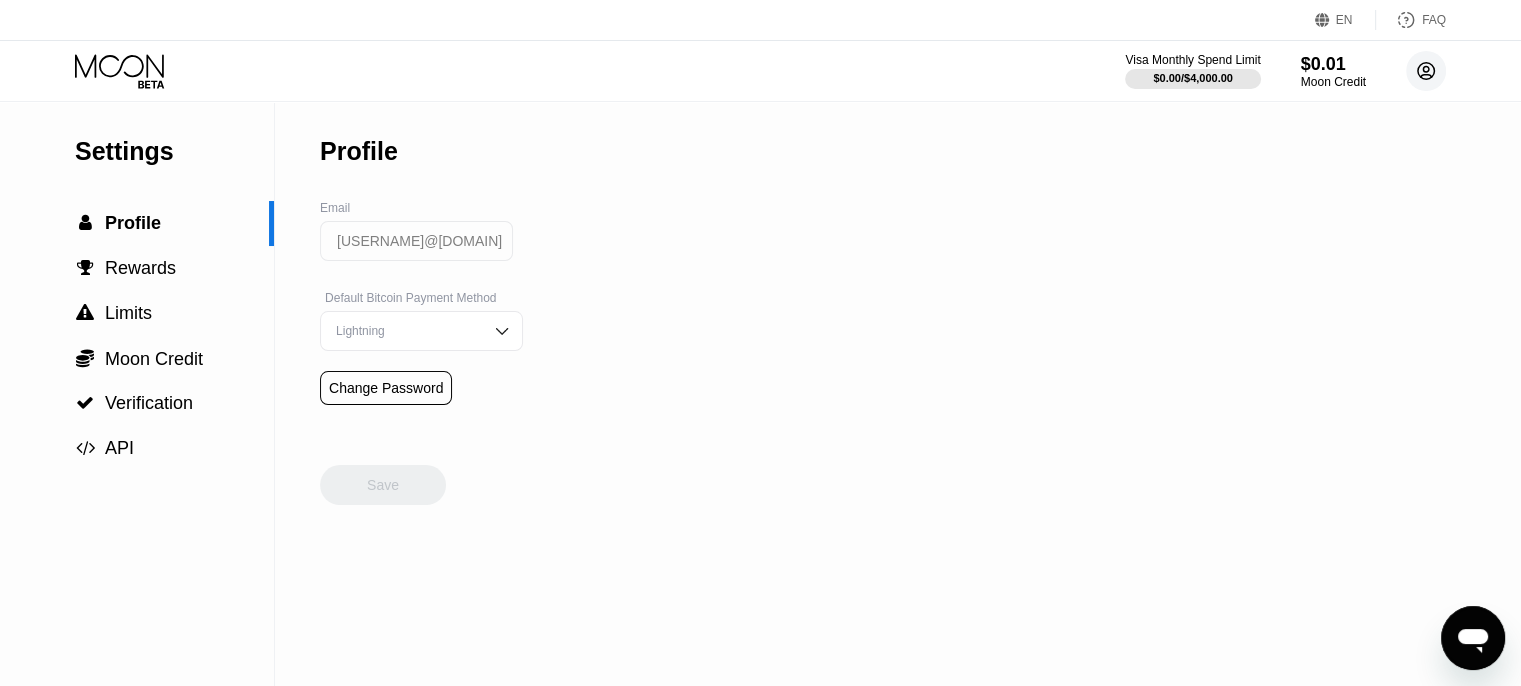 click 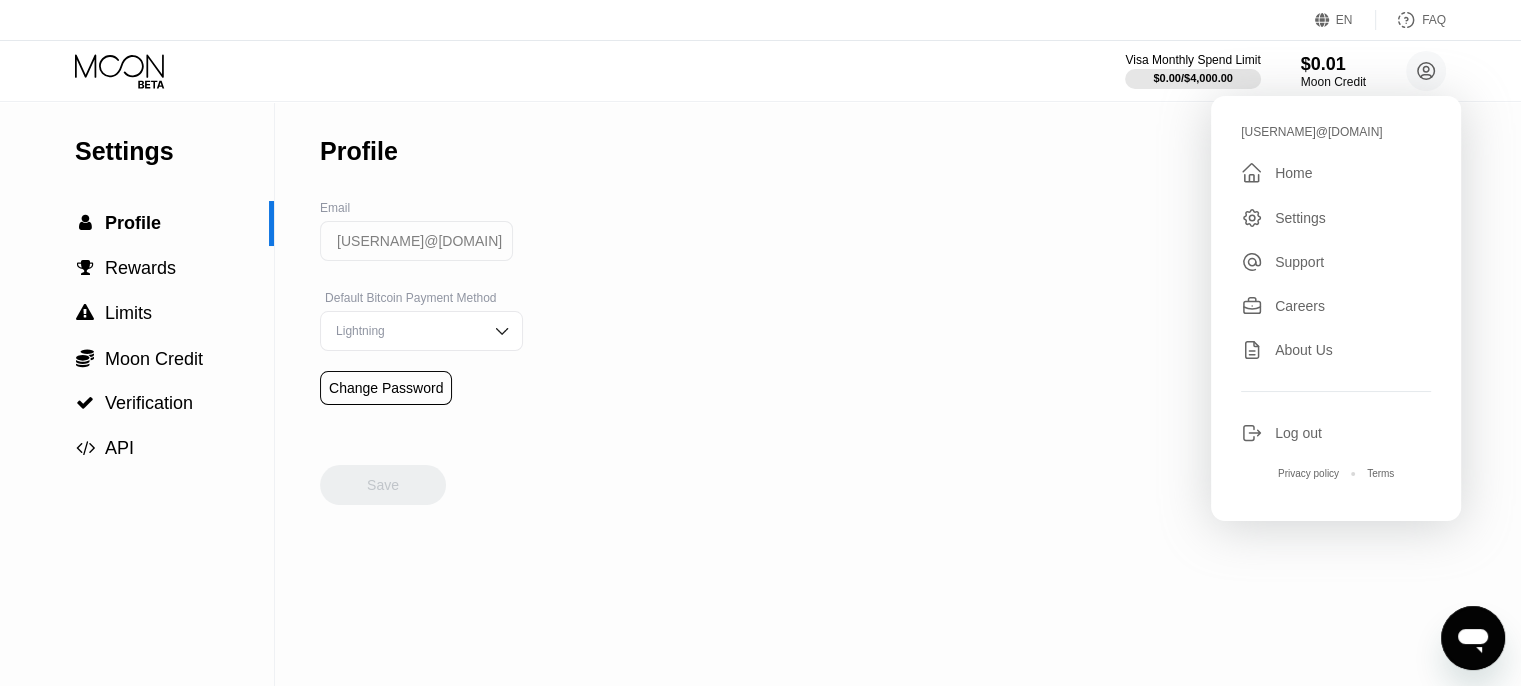 click on " Home" at bounding box center (1336, 173) 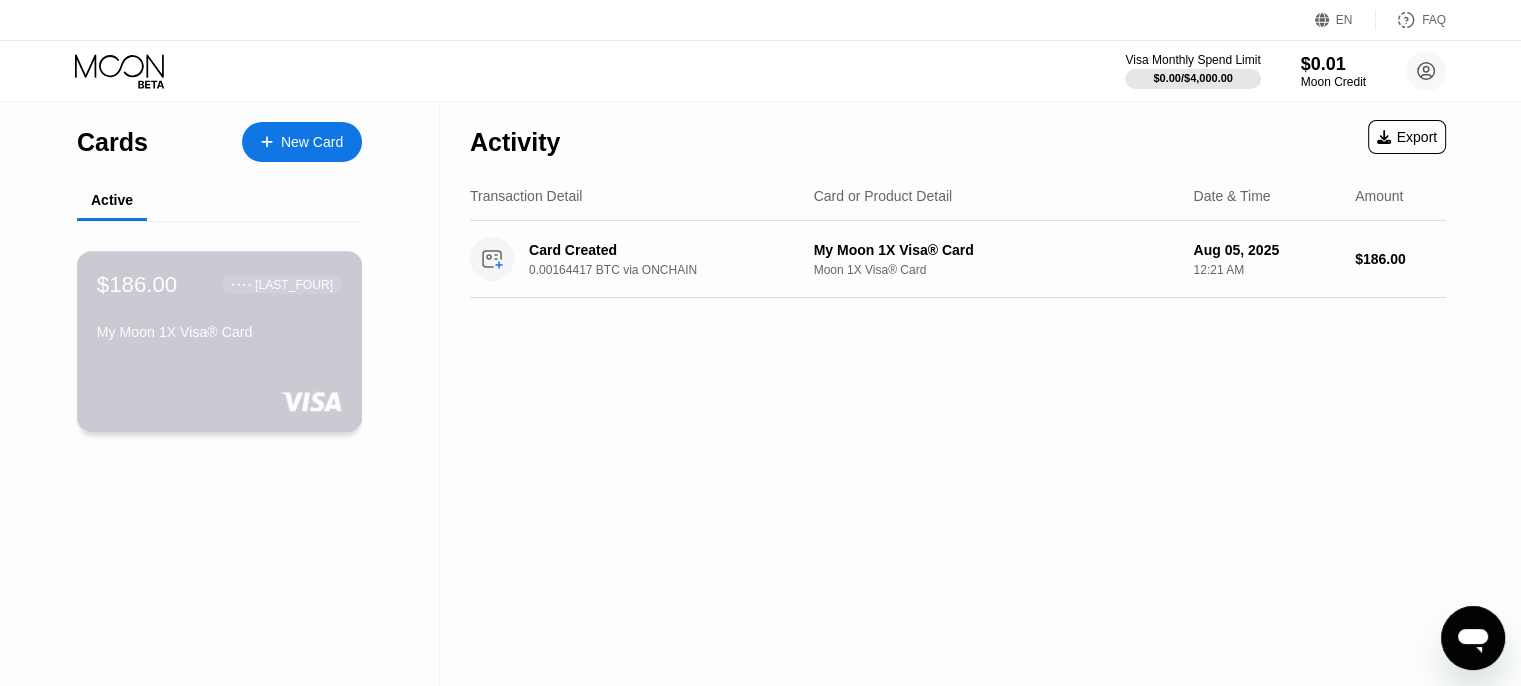 click on "$186.00 ● ● ● ● [LAST_FOUR] [CARD_TYPE]" at bounding box center (220, 341) 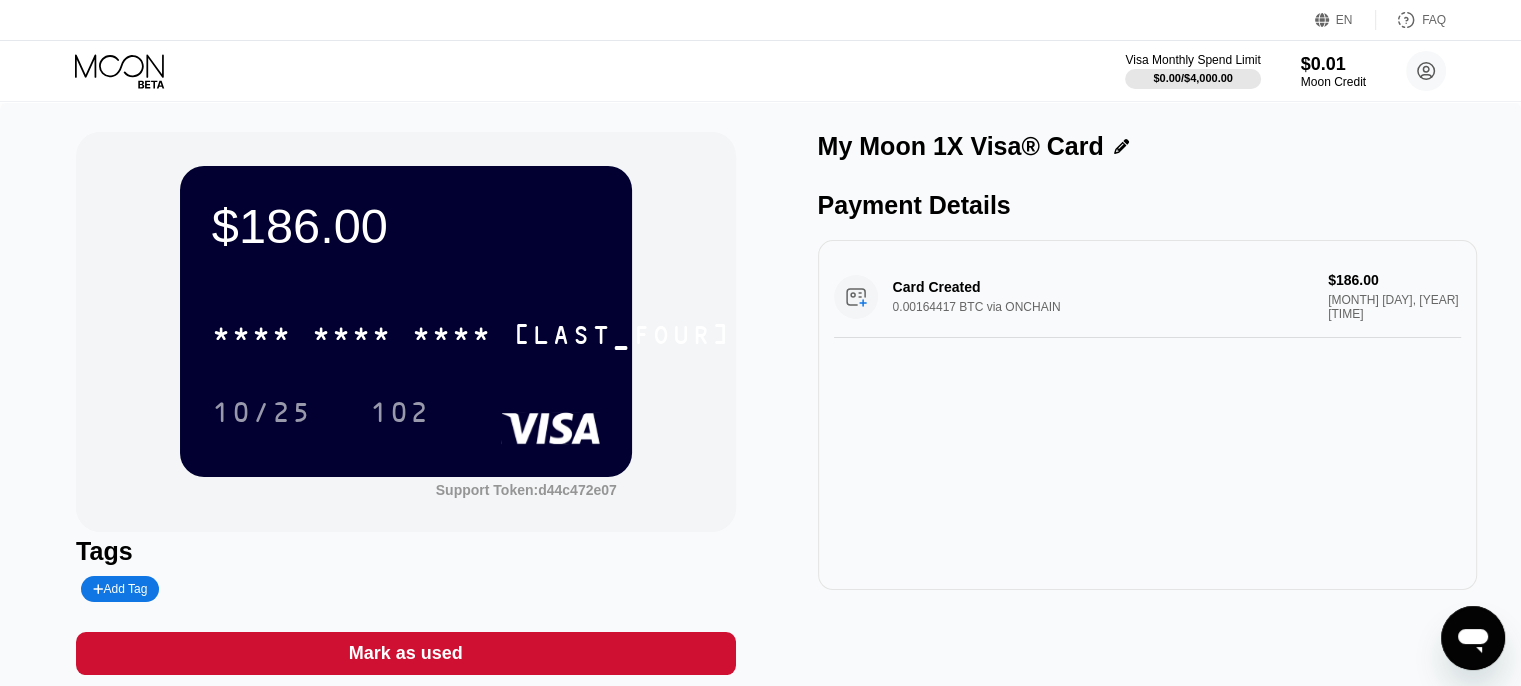 scroll, scrollTop: 100, scrollLeft: 0, axis: vertical 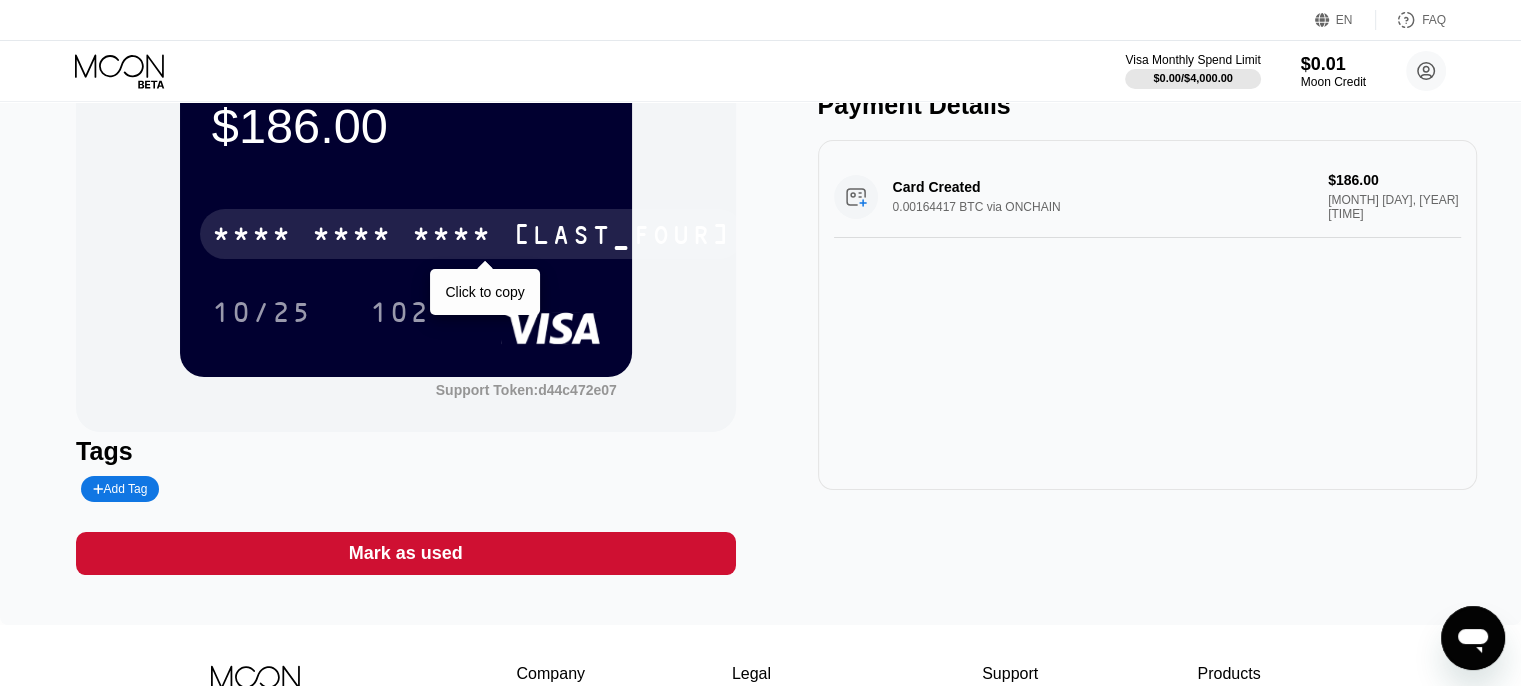 click on "* * * *" at bounding box center [452, 237] 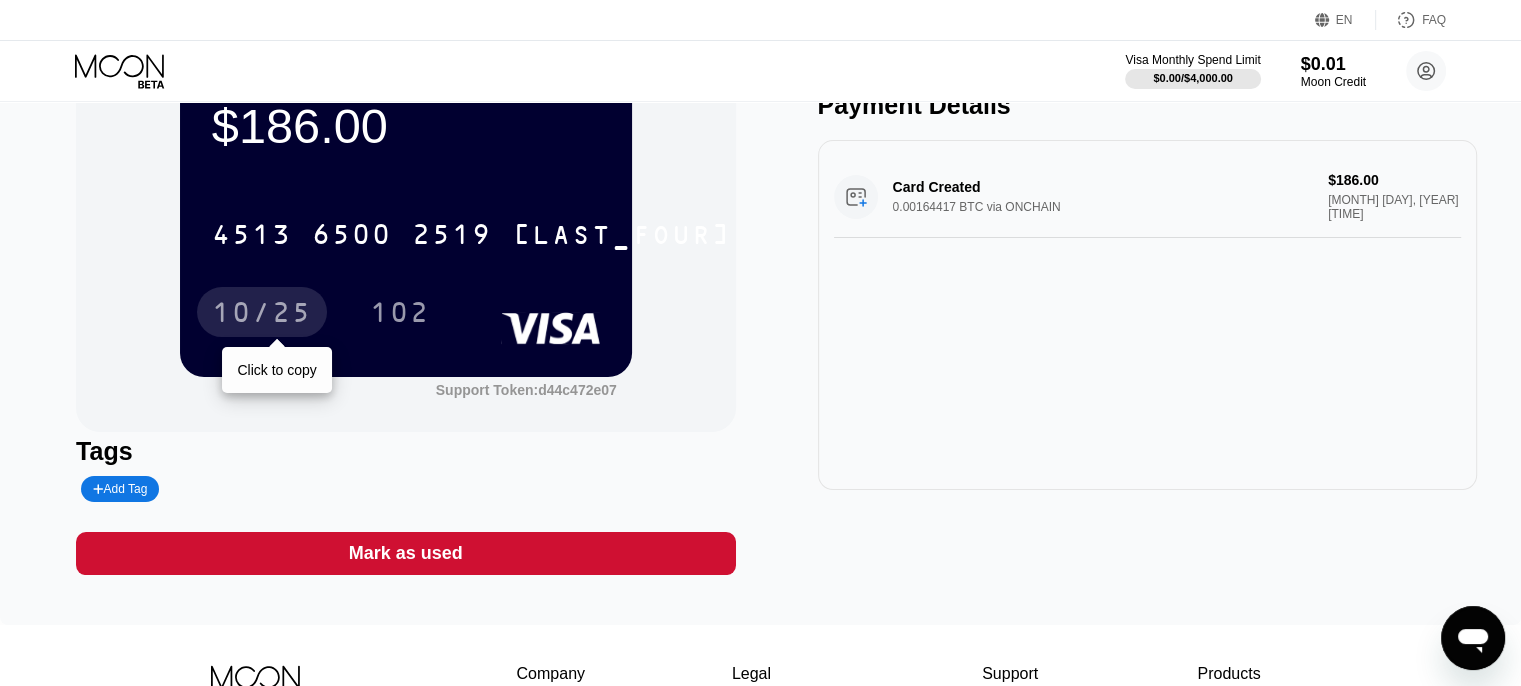 click on "10/25" at bounding box center [262, 315] 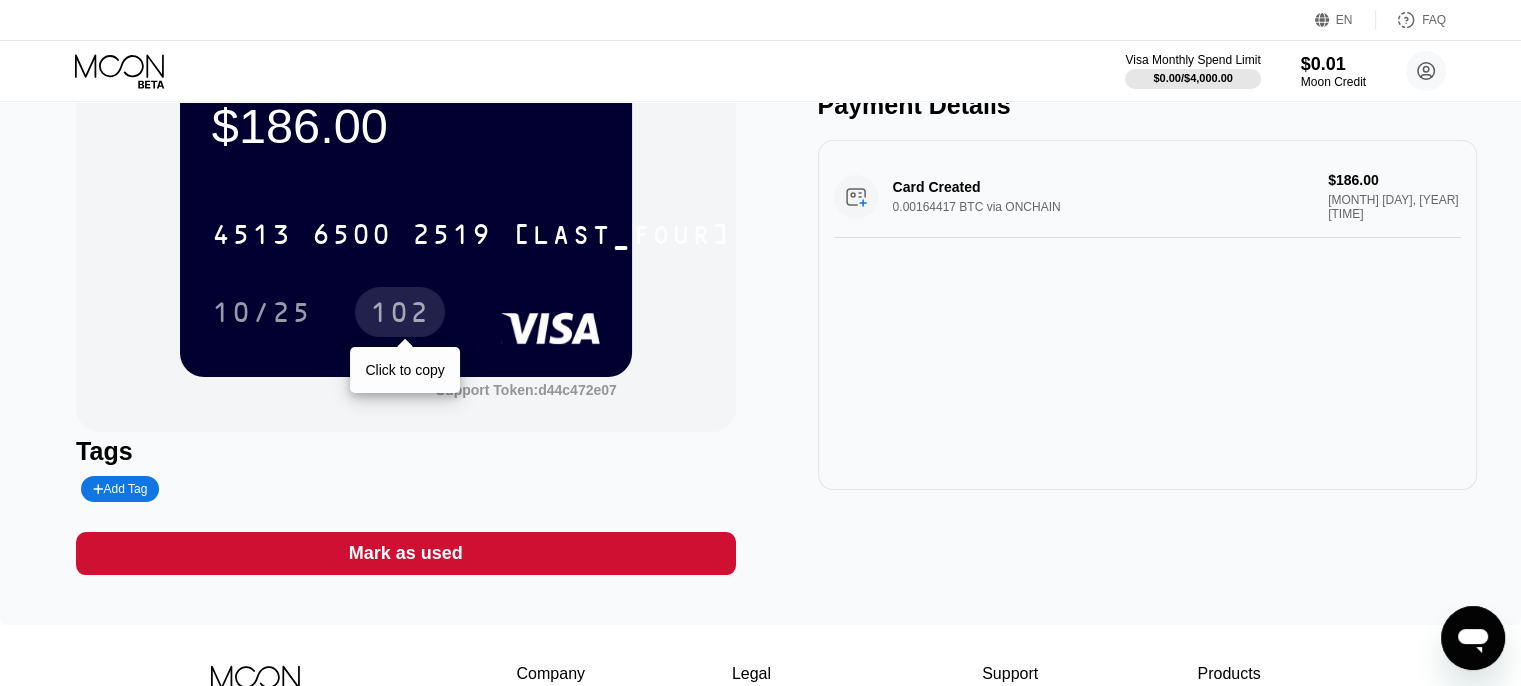 click on "102" at bounding box center (400, 315) 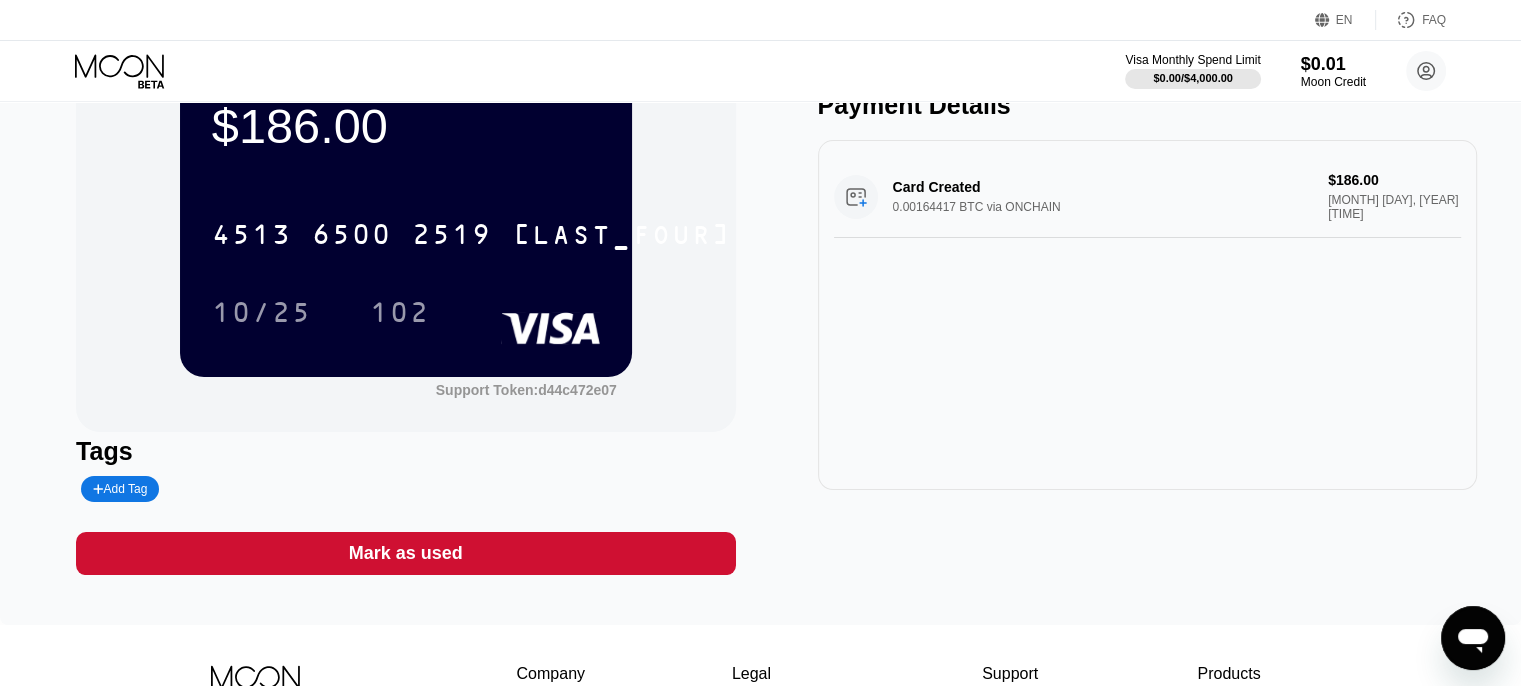 scroll, scrollTop: 0, scrollLeft: 0, axis: both 